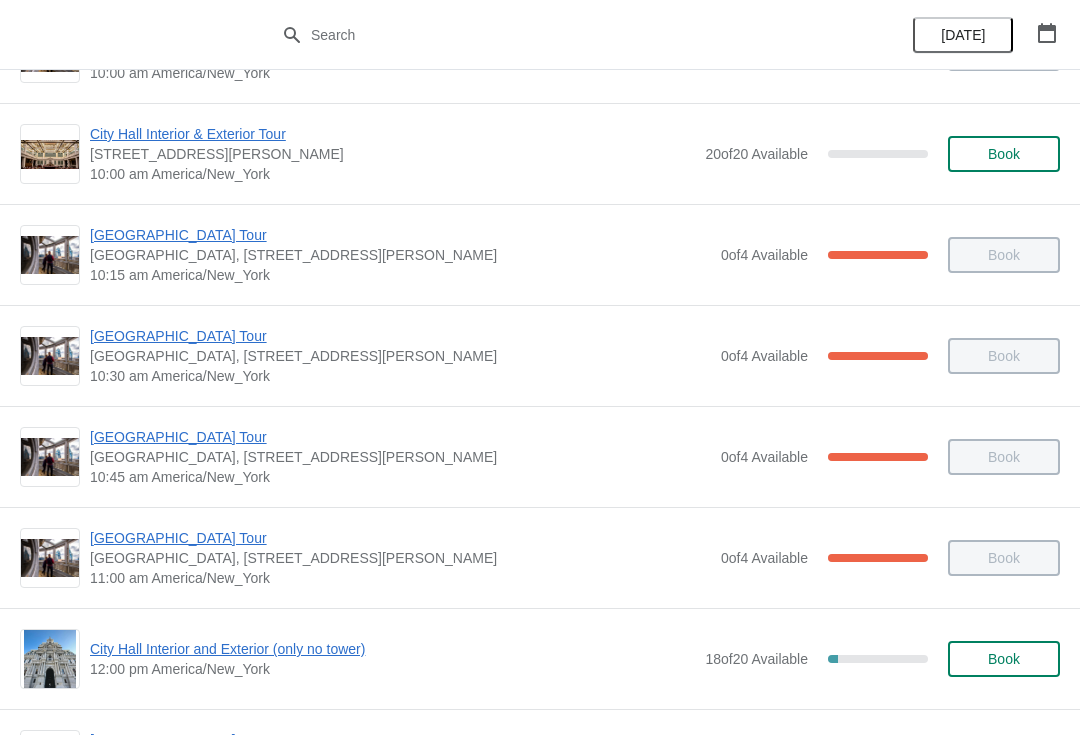 scroll, scrollTop: 284, scrollLeft: 0, axis: vertical 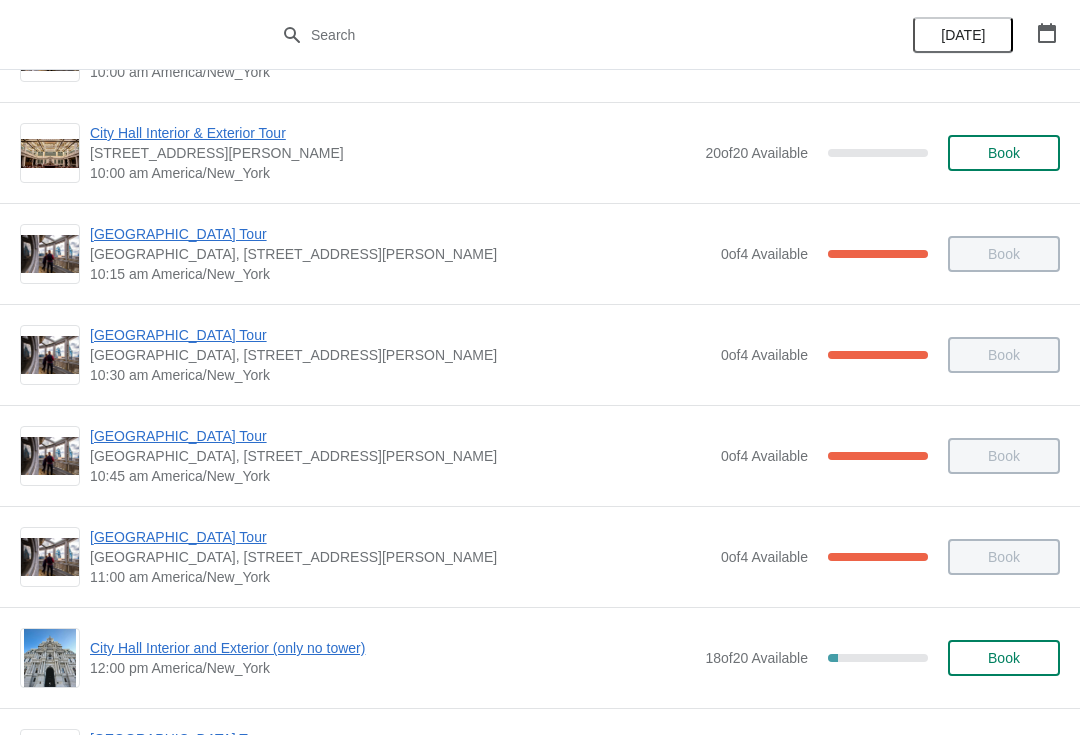 click on "City Hall Tower Tour City Hall Visitor Center, 1400 John F Kennedy Boulevard Suite 121, Philadelphia, PA, USA 10:15 am America/New_York 0  of  4   Available 100 % Book" at bounding box center (575, 254) 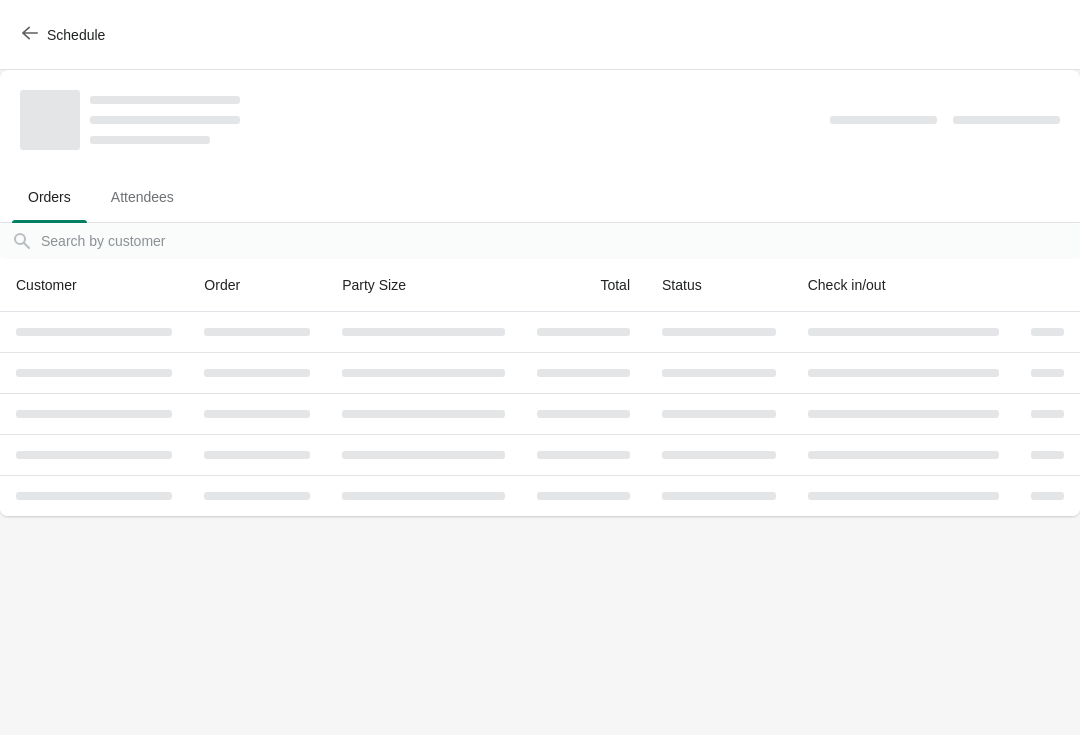 scroll, scrollTop: 0, scrollLeft: 0, axis: both 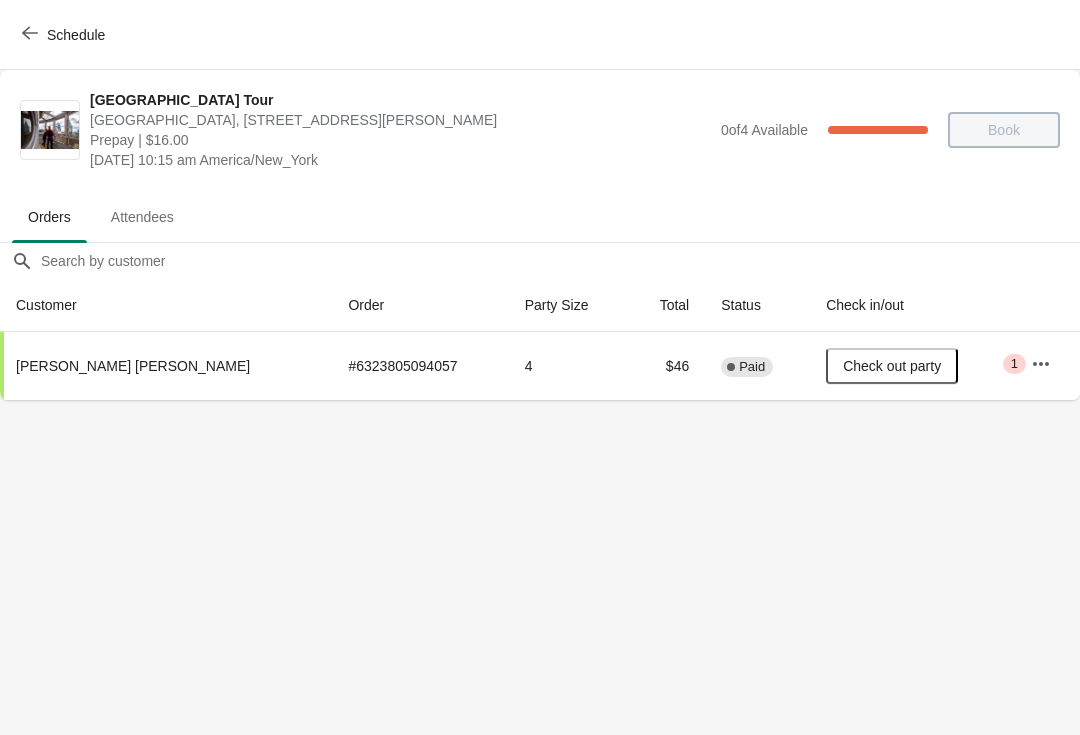 click on "Schedule" at bounding box center (540, 35) 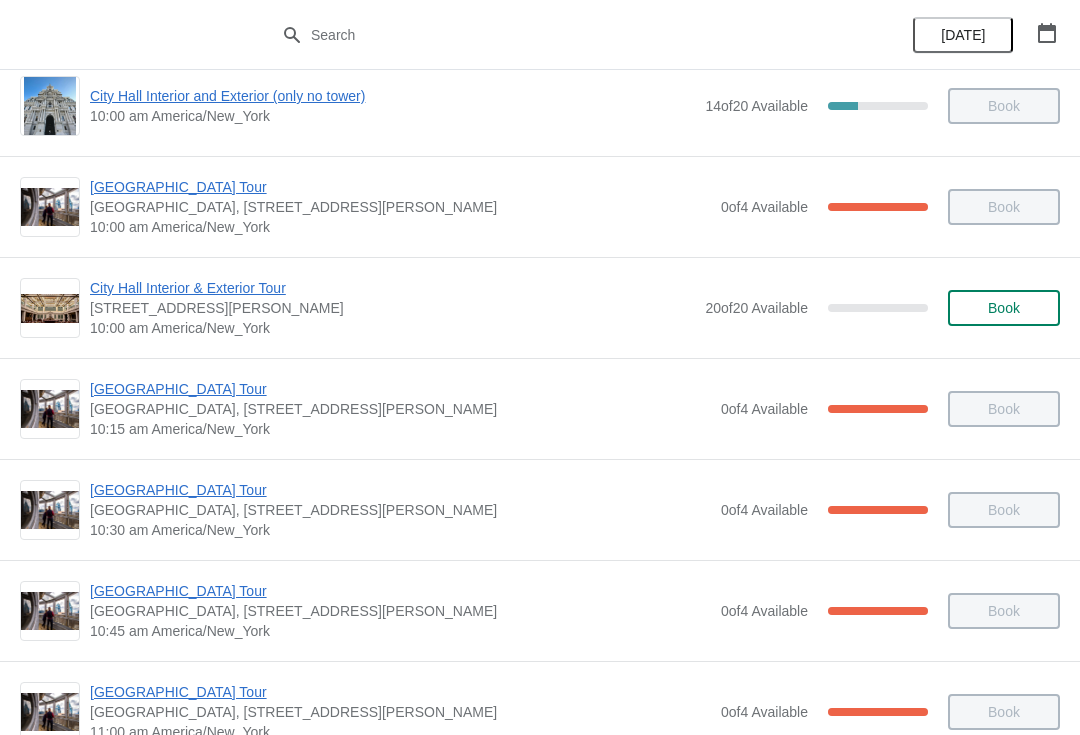 scroll, scrollTop: 130, scrollLeft: 0, axis: vertical 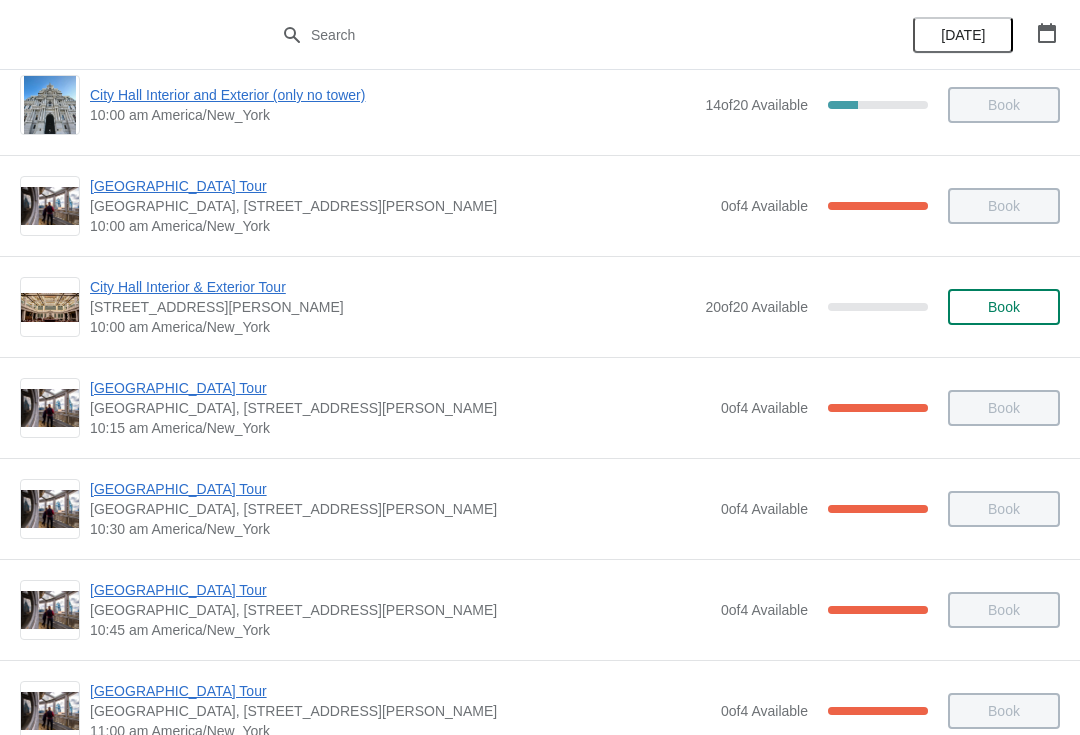 click on "[GEOGRAPHIC_DATA] Tour" at bounding box center (400, 186) 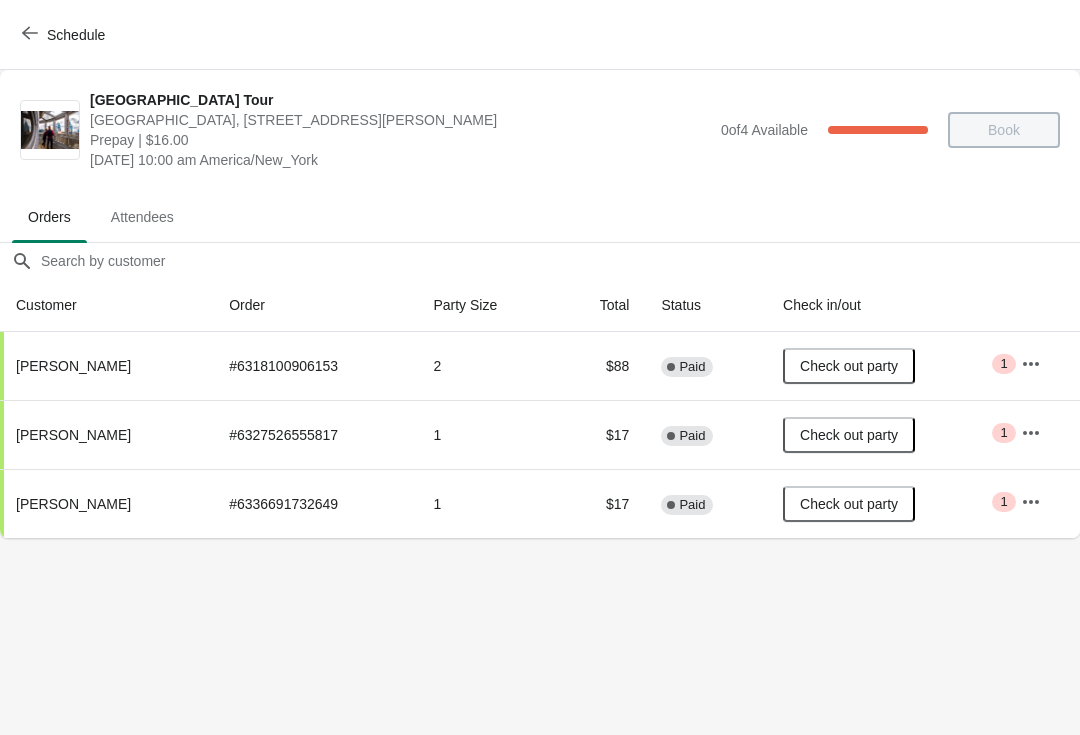 click 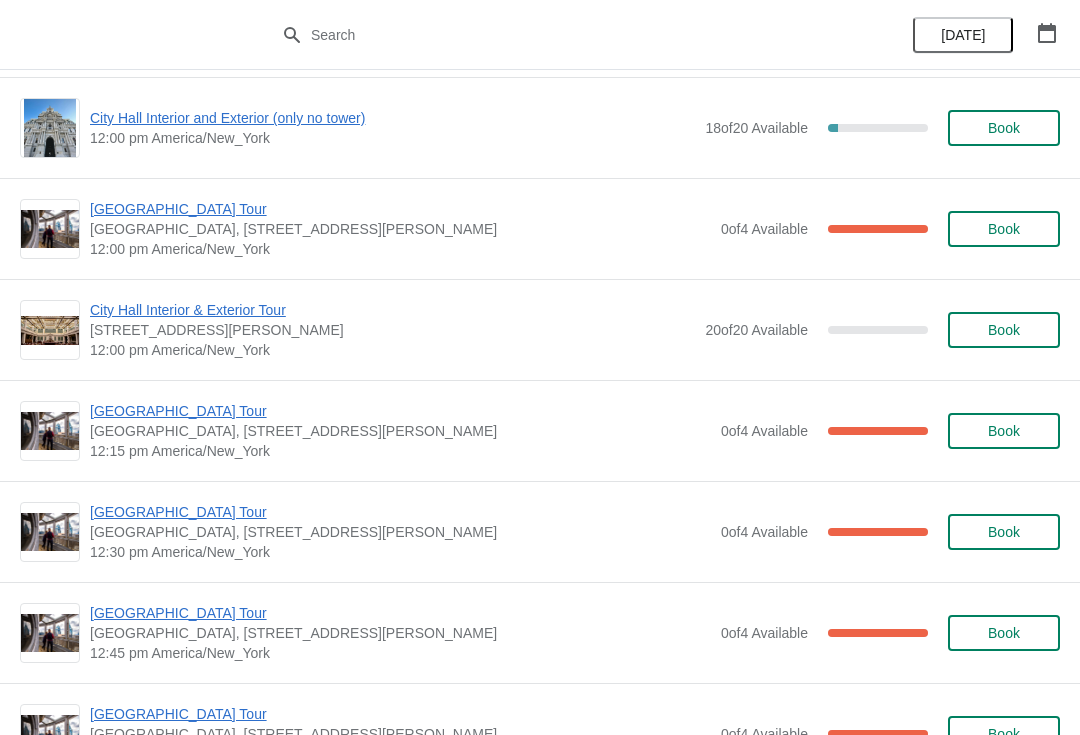 scroll, scrollTop: 811, scrollLeft: 0, axis: vertical 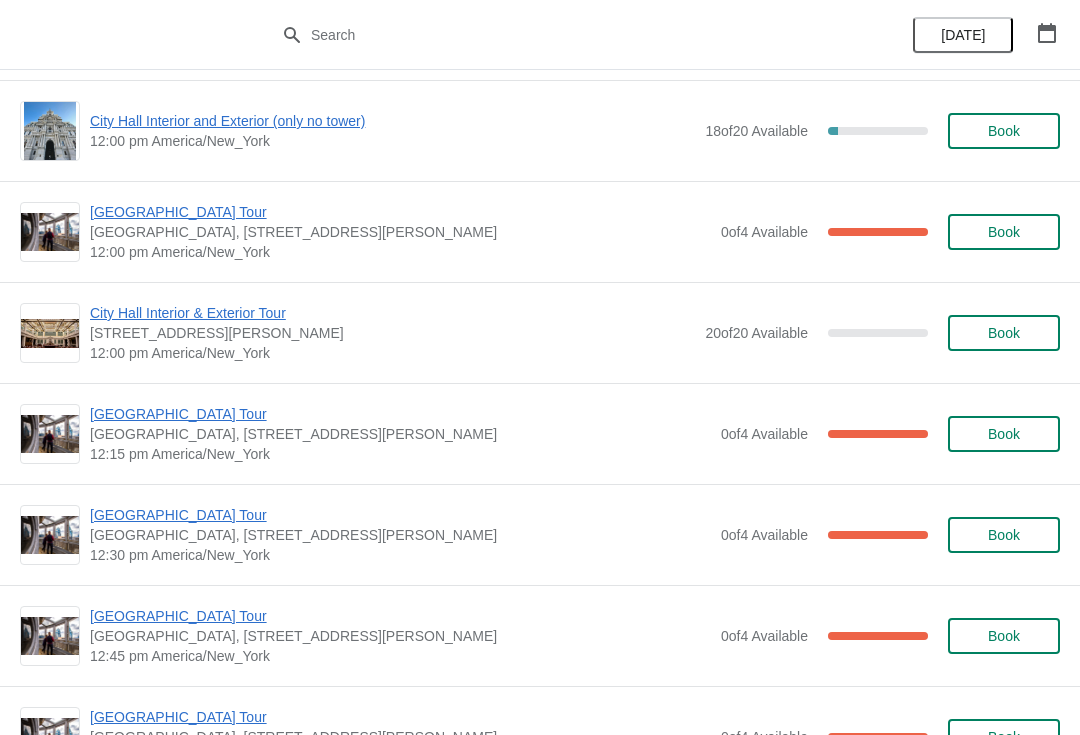 click on "[GEOGRAPHIC_DATA] Tour" at bounding box center [400, 212] 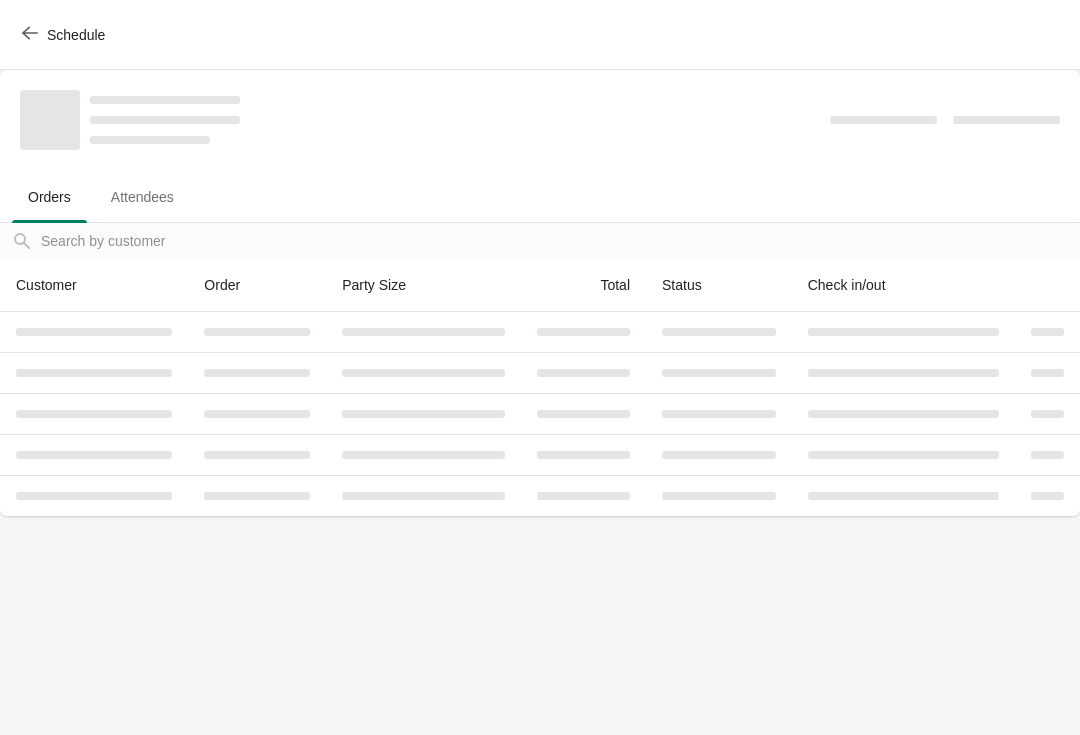 scroll, scrollTop: 0, scrollLeft: 0, axis: both 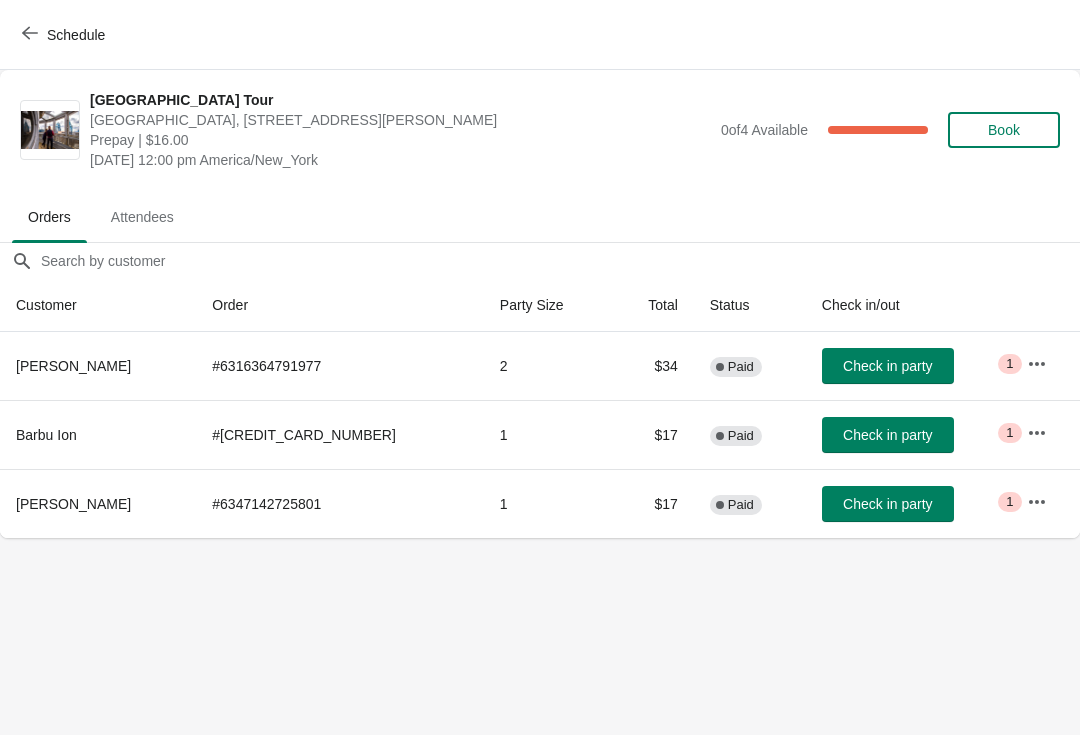 click 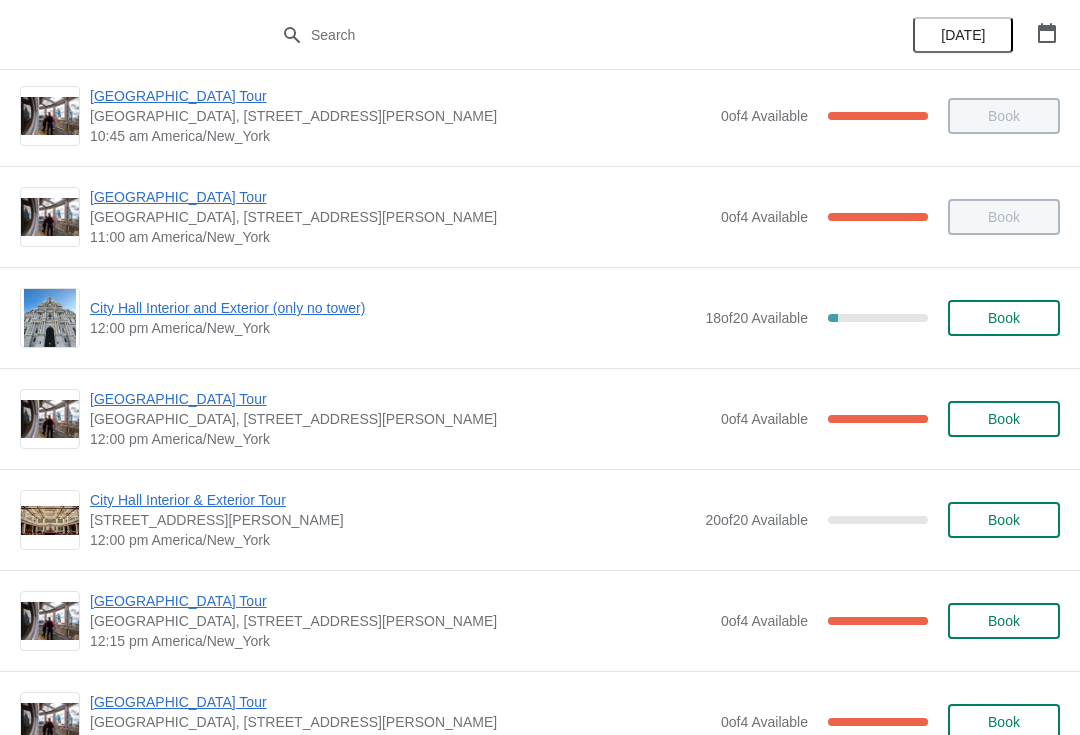 scroll, scrollTop: 623, scrollLeft: 0, axis: vertical 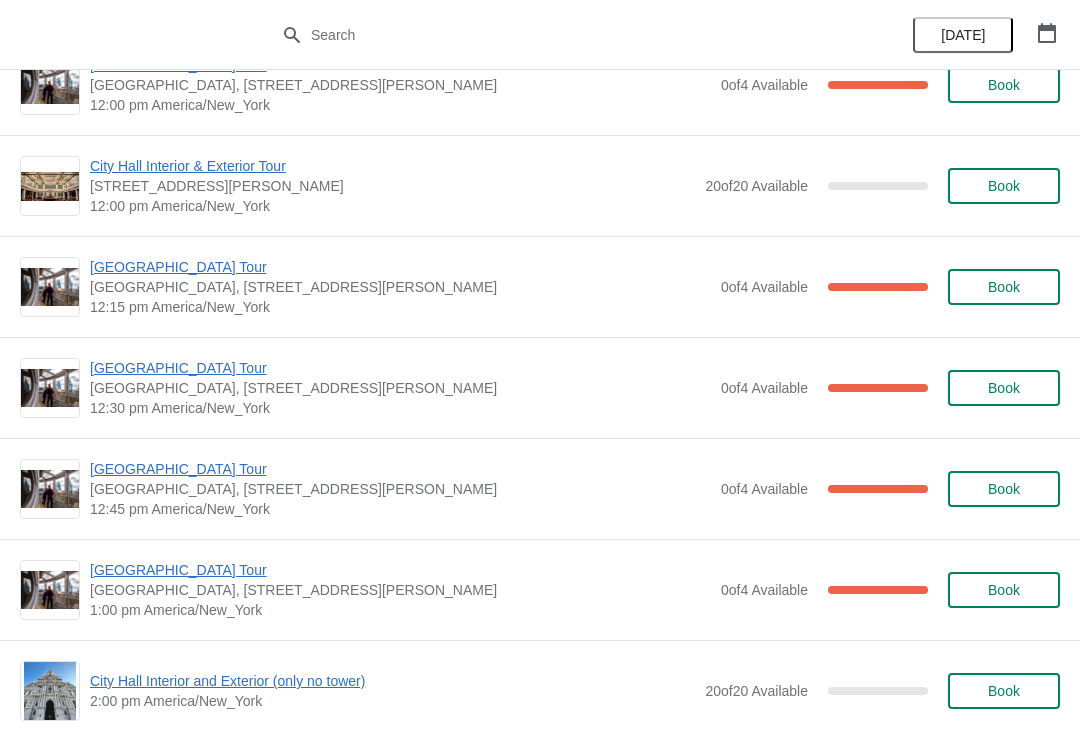 click on "City Hall Tower Tour City Hall Visitor Center, 1400 John F Kennedy Boulevard Suite 121, Philadelphia, PA, USA 12:15 pm America/New_York 0  of  4   Available 100 % Book" at bounding box center (540, 286) 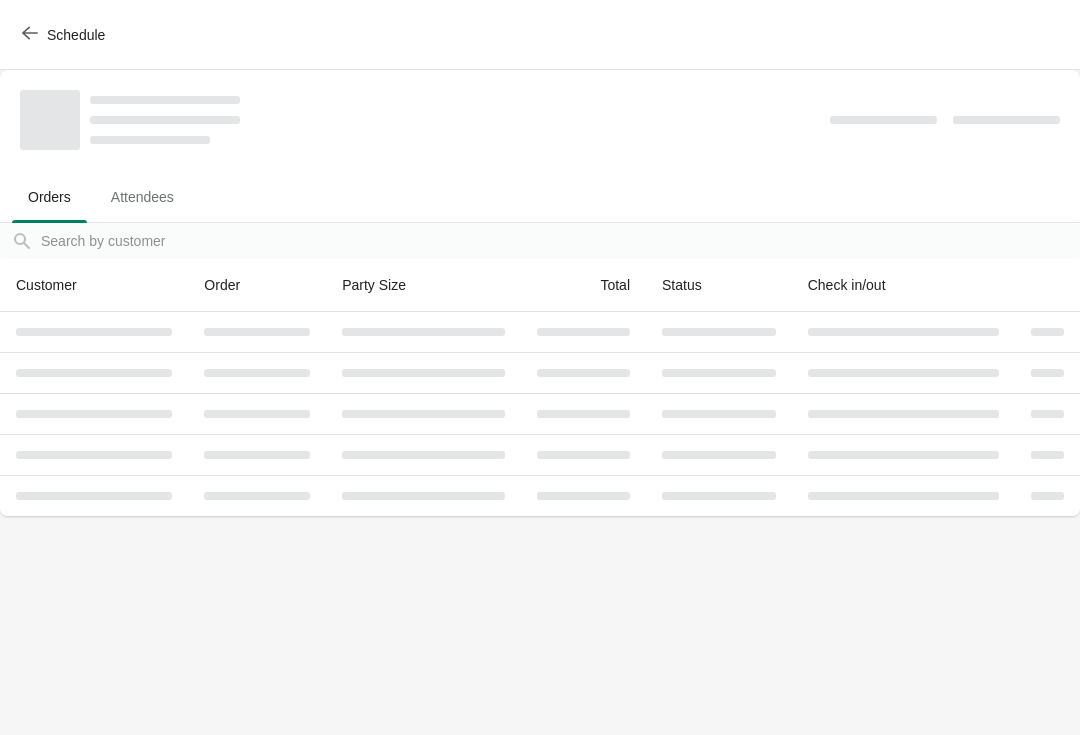 scroll, scrollTop: 0, scrollLeft: 0, axis: both 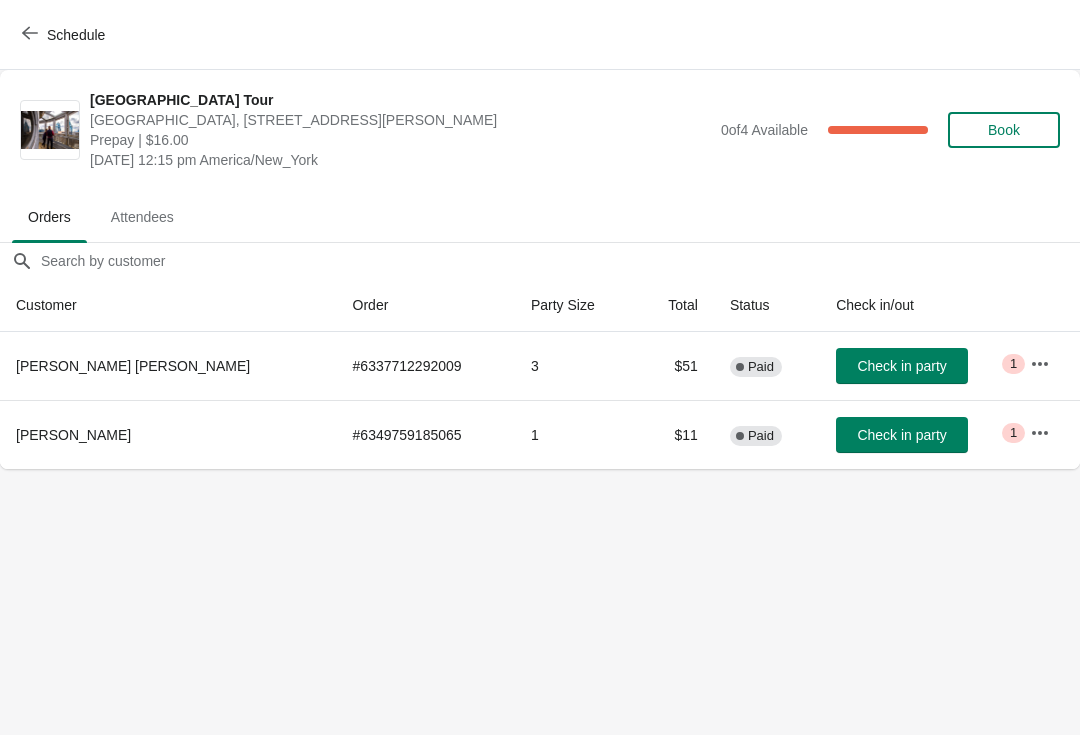 click on "Schedule" at bounding box center [65, 35] 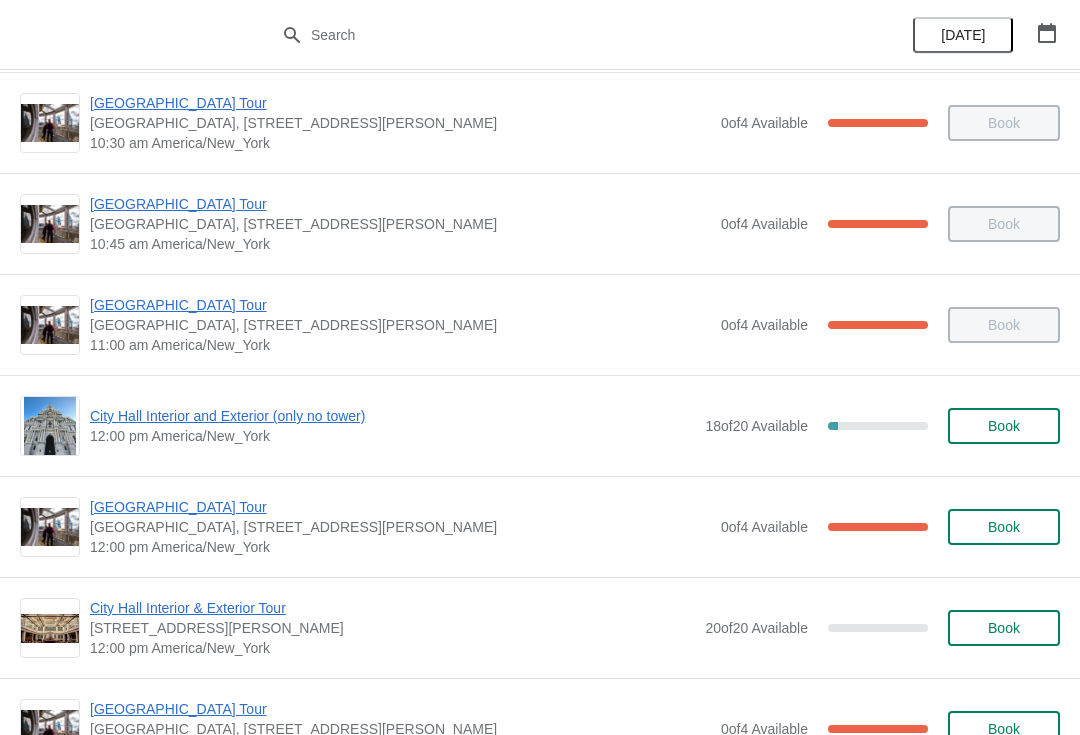 scroll, scrollTop: 552, scrollLeft: 0, axis: vertical 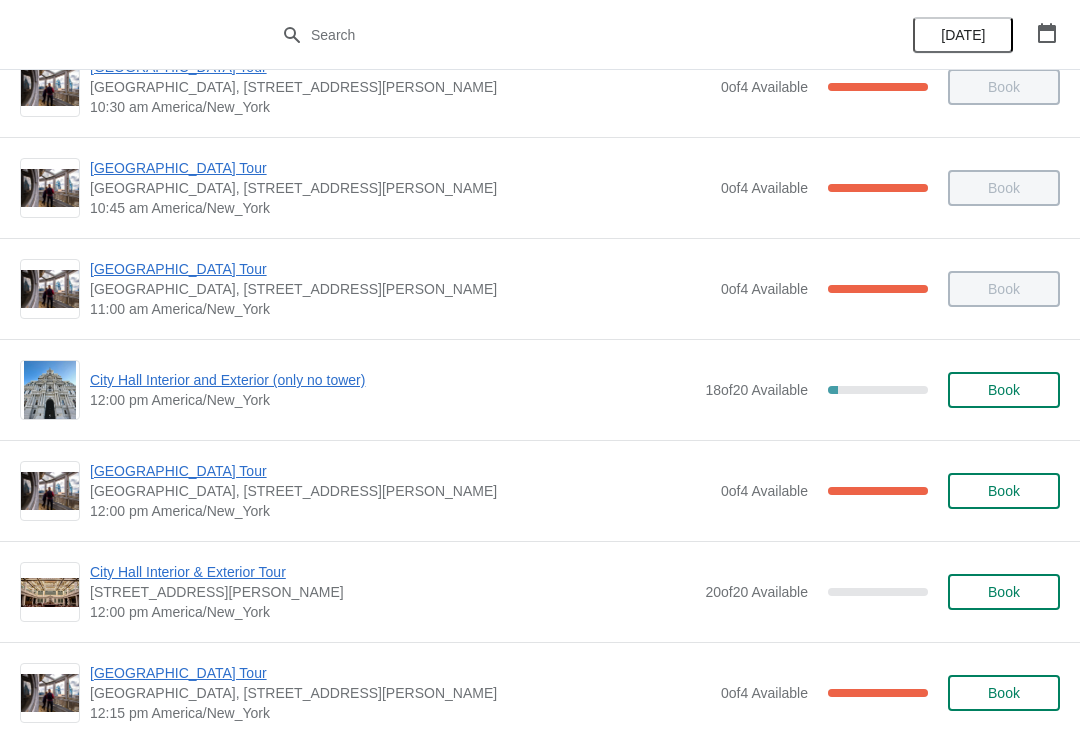 click on "[GEOGRAPHIC_DATA] Tour" at bounding box center [400, 471] 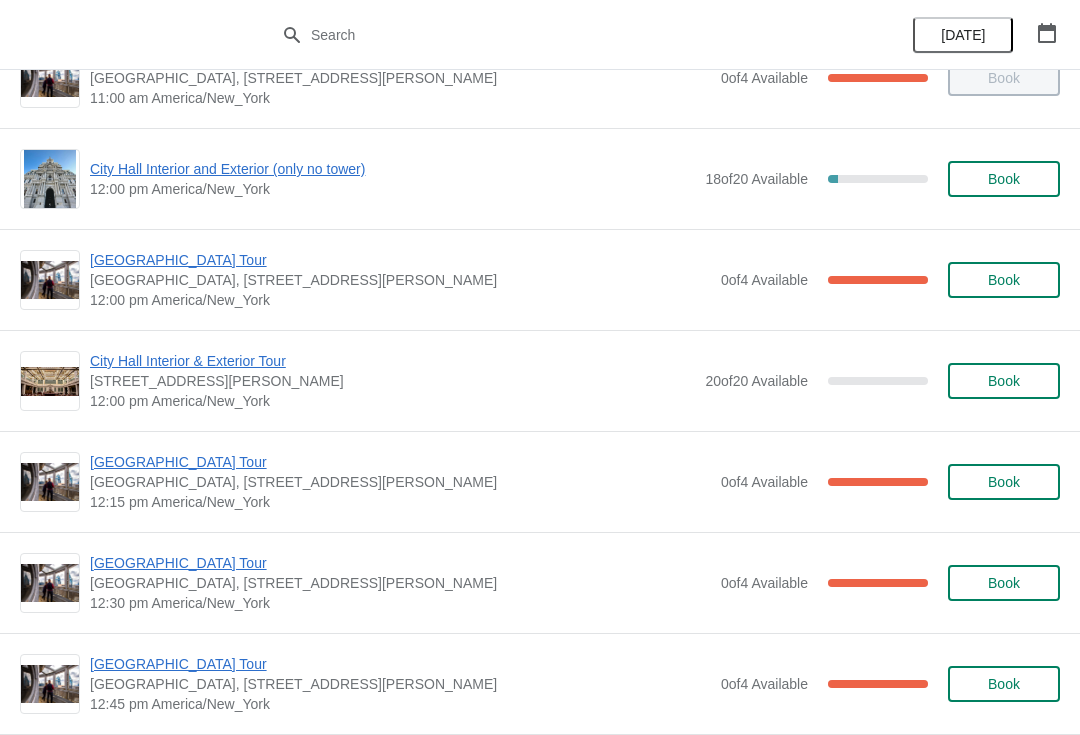 scroll, scrollTop: 760, scrollLeft: 0, axis: vertical 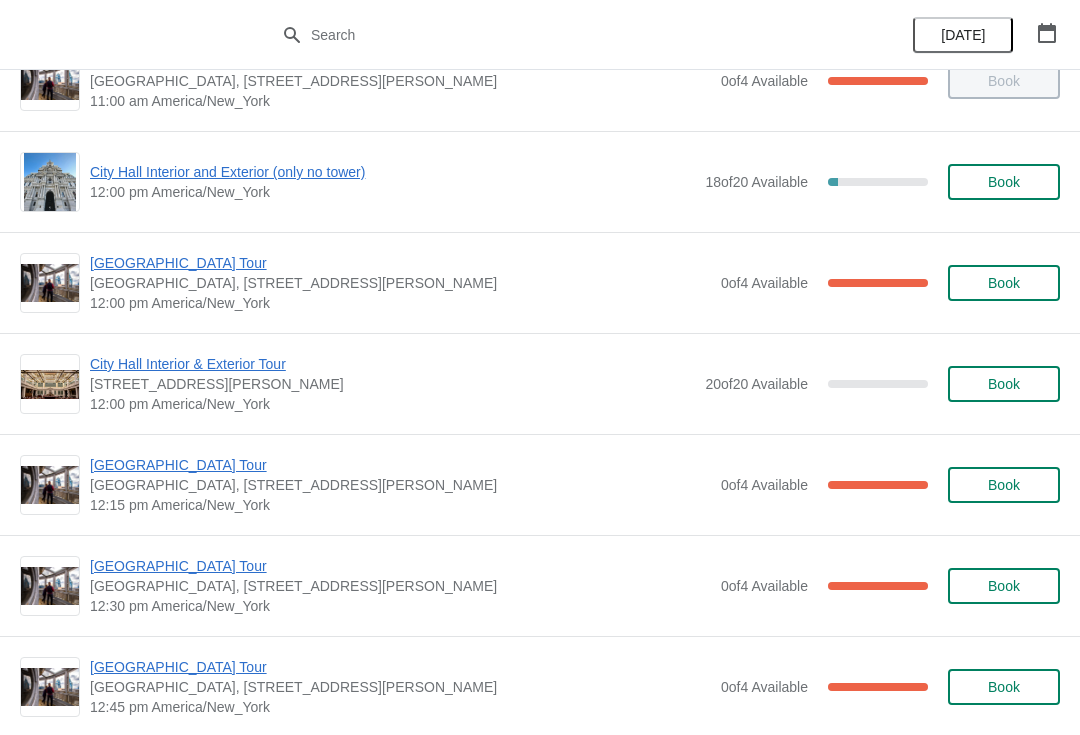 click on "Book" at bounding box center (1004, 283) 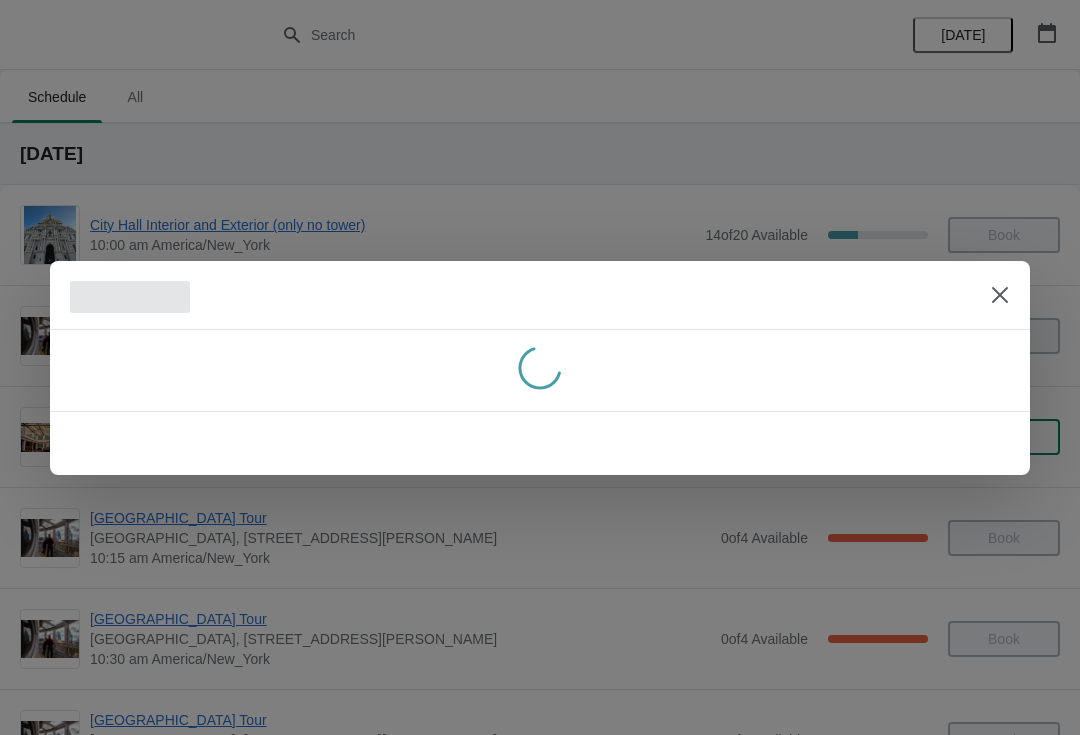 scroll, scrollTop: 0, scrollLeft: 0, axis: both 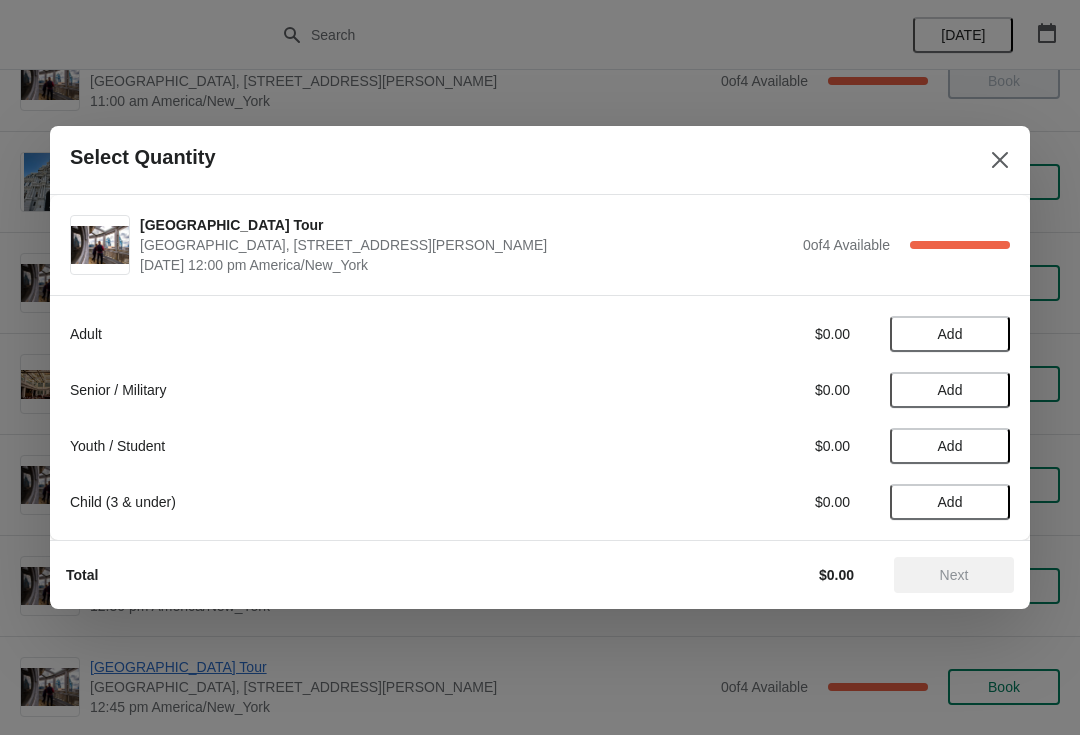 click at bounding box center (1000, 160) 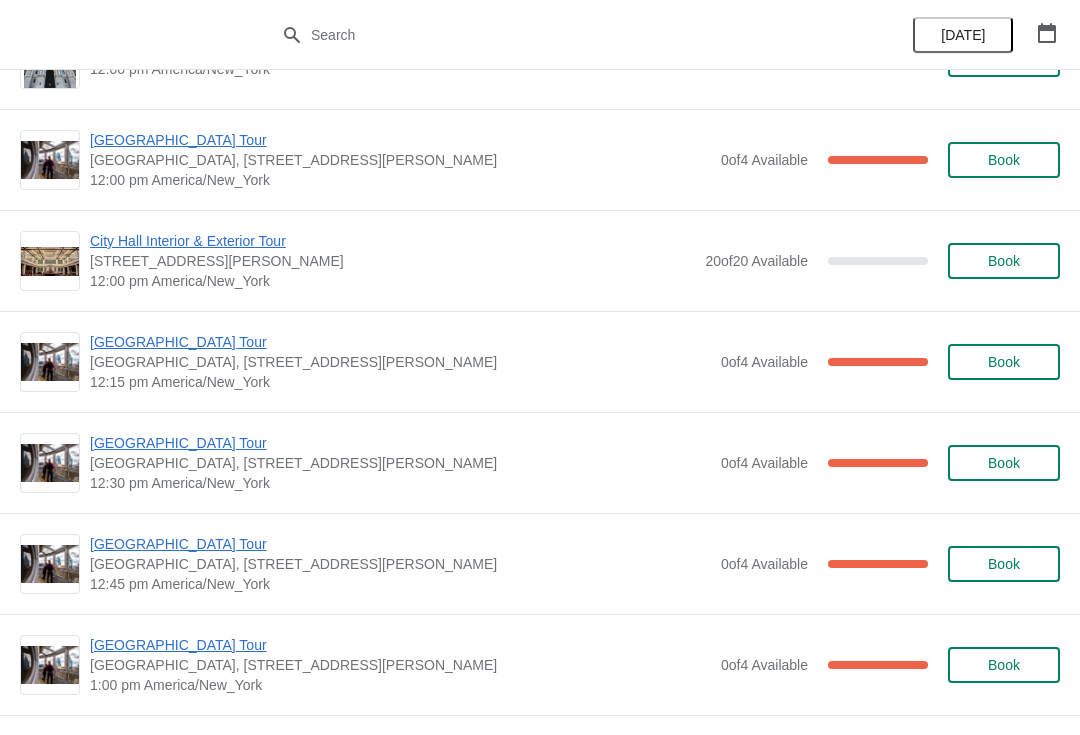 scroll, scrollTop: 886, scrollLeft: 0, axis: vertical 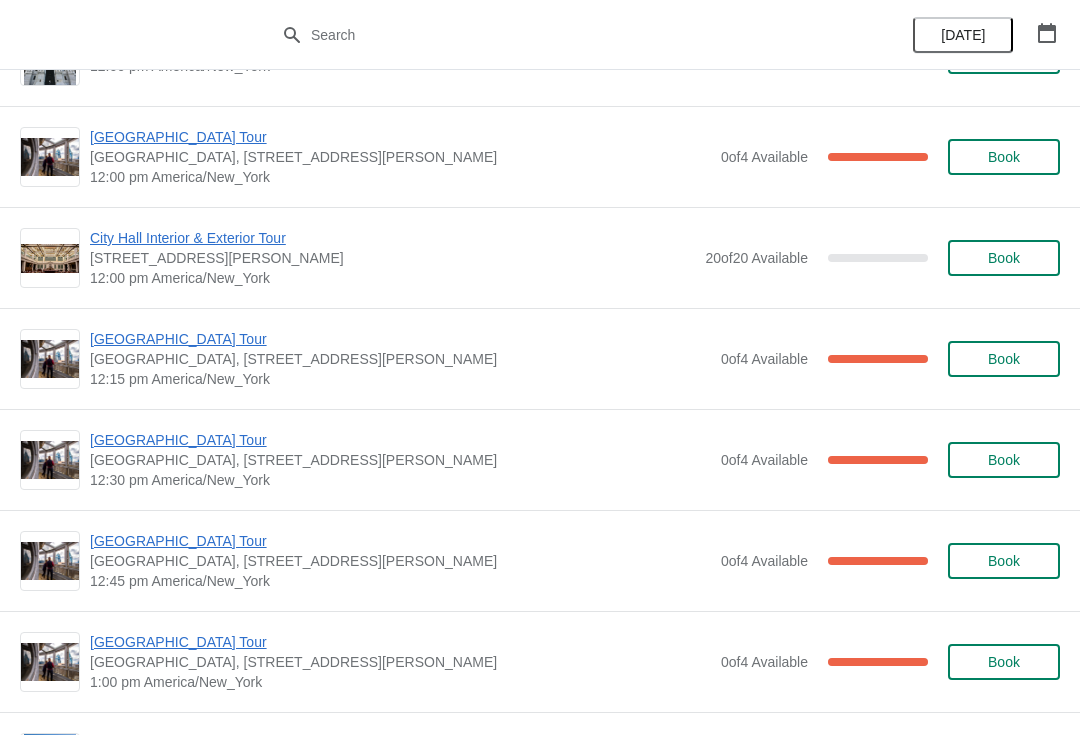 click on "[GEOGRAPHIC_DATA] Tour" at bounding box center (400, 440) 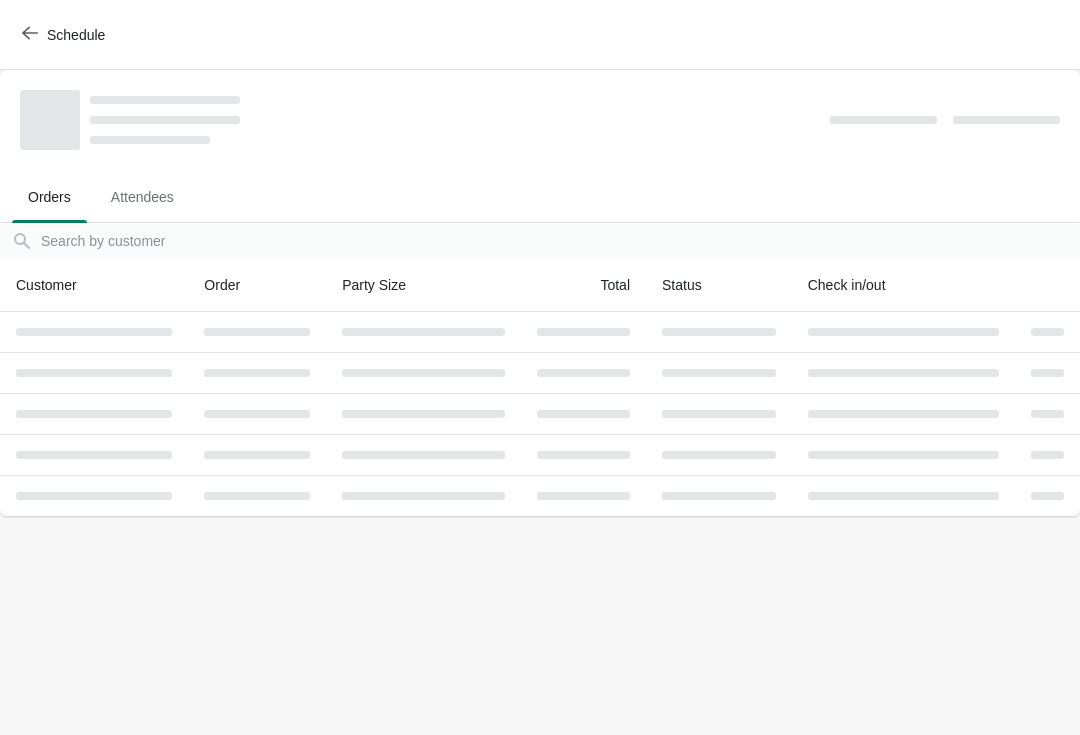 scroll, scrollTop: 0, scrollLeft: 0, axis: both 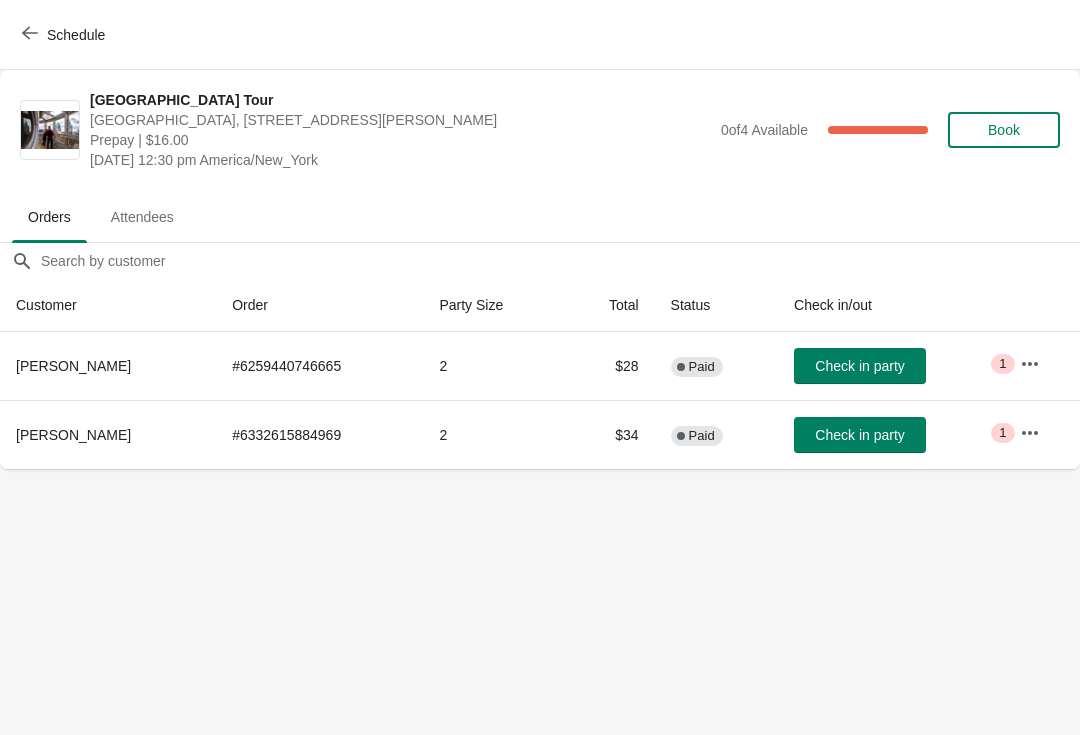 click on "Check in party" at bounding box center [859, 435] 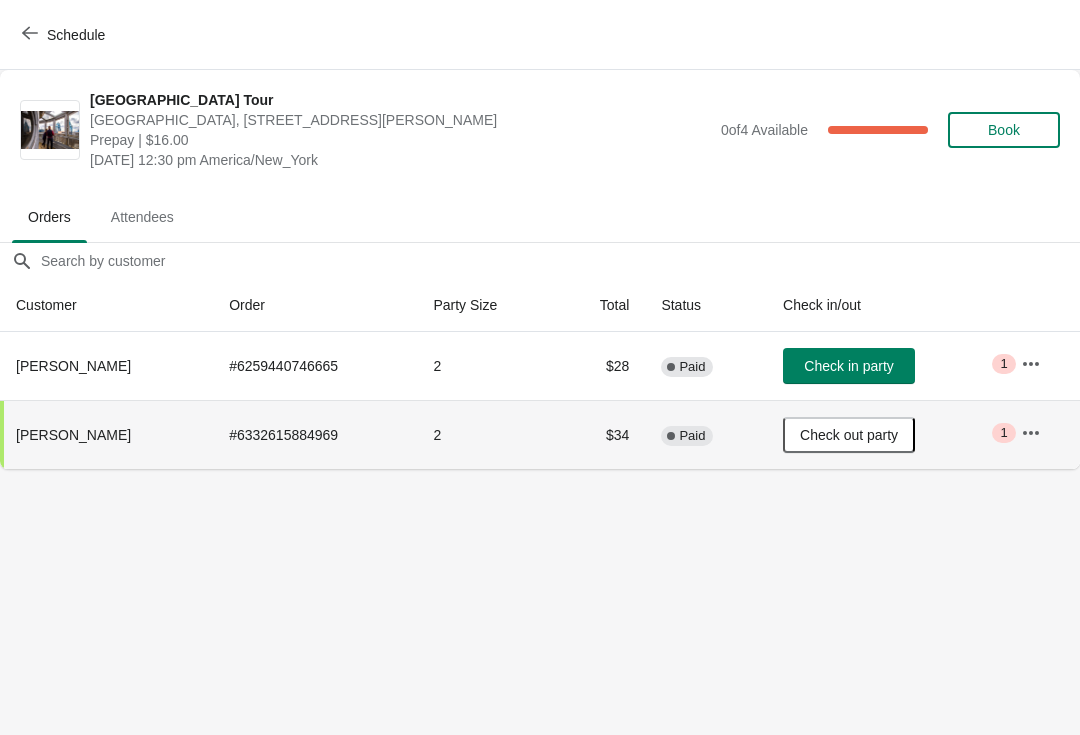 click on "Schedule" at bounding box center (65, 35) 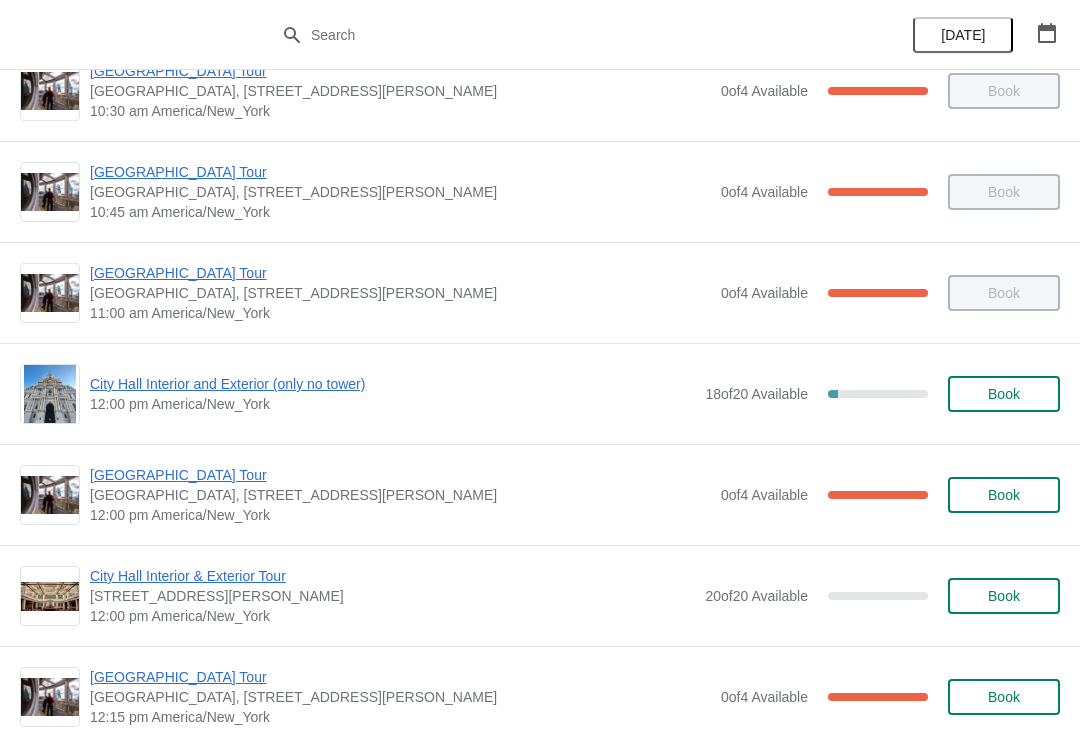 scroll, scrollTop: 552, scrollLeft: 0, axis: vertical 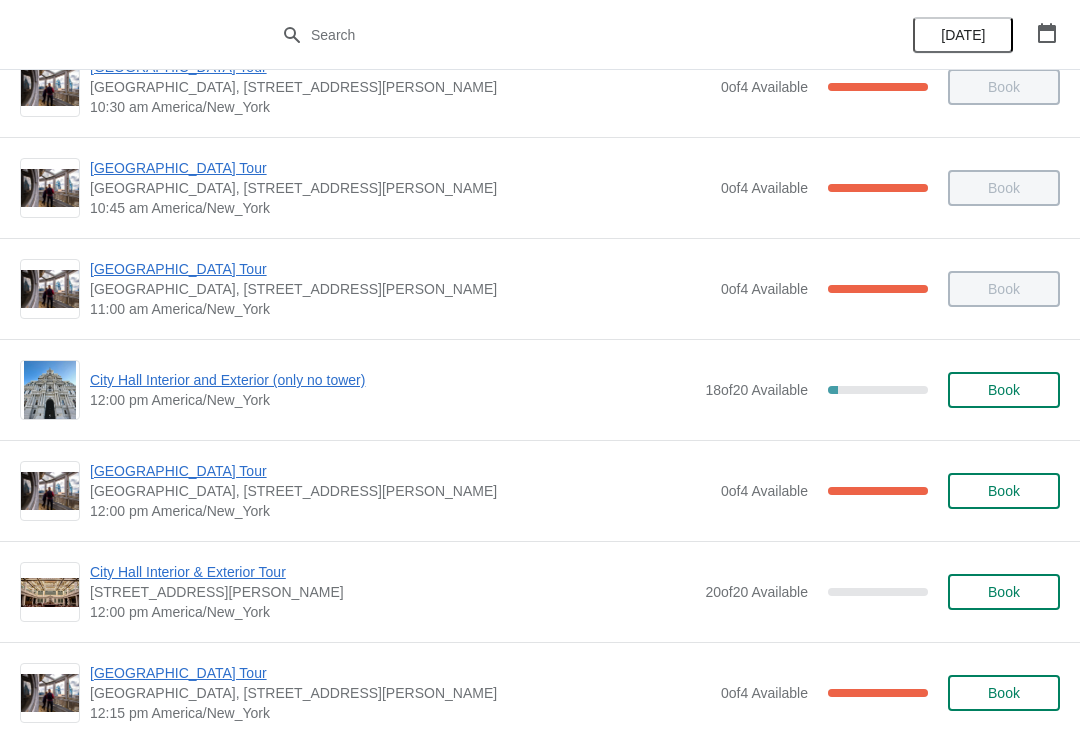 click on "[GEOGRAPHIC_DATA] Tour" at bounding box center [400, 471] 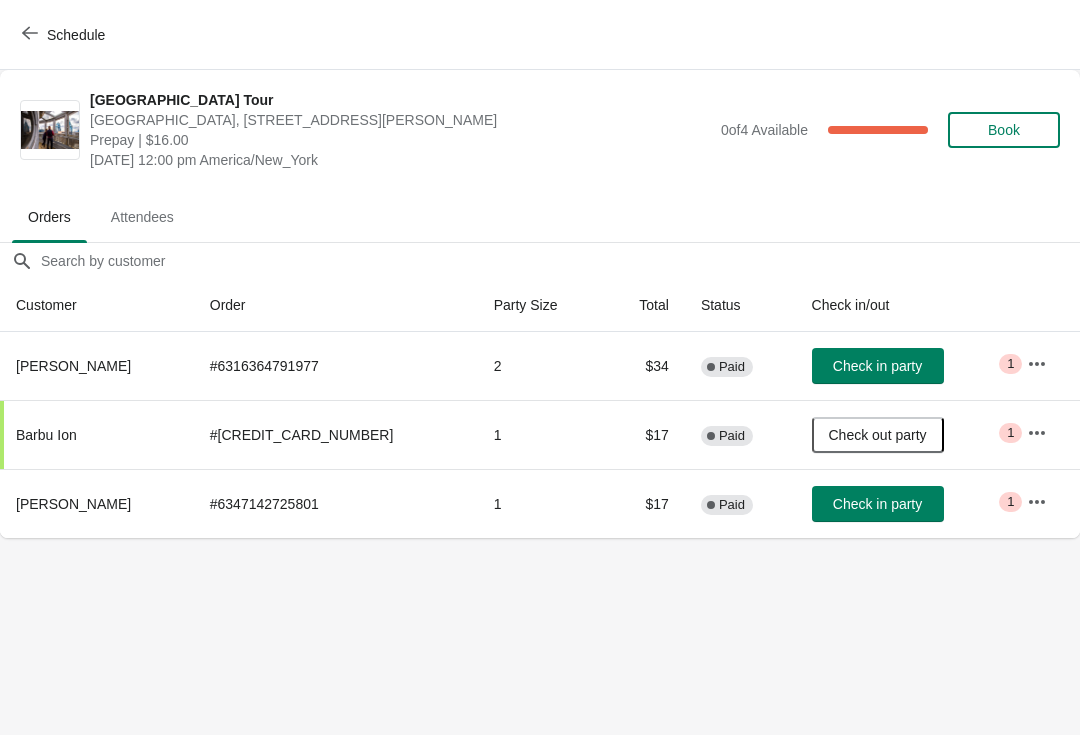 click on "Check in party" at bounding box center [877, 366] 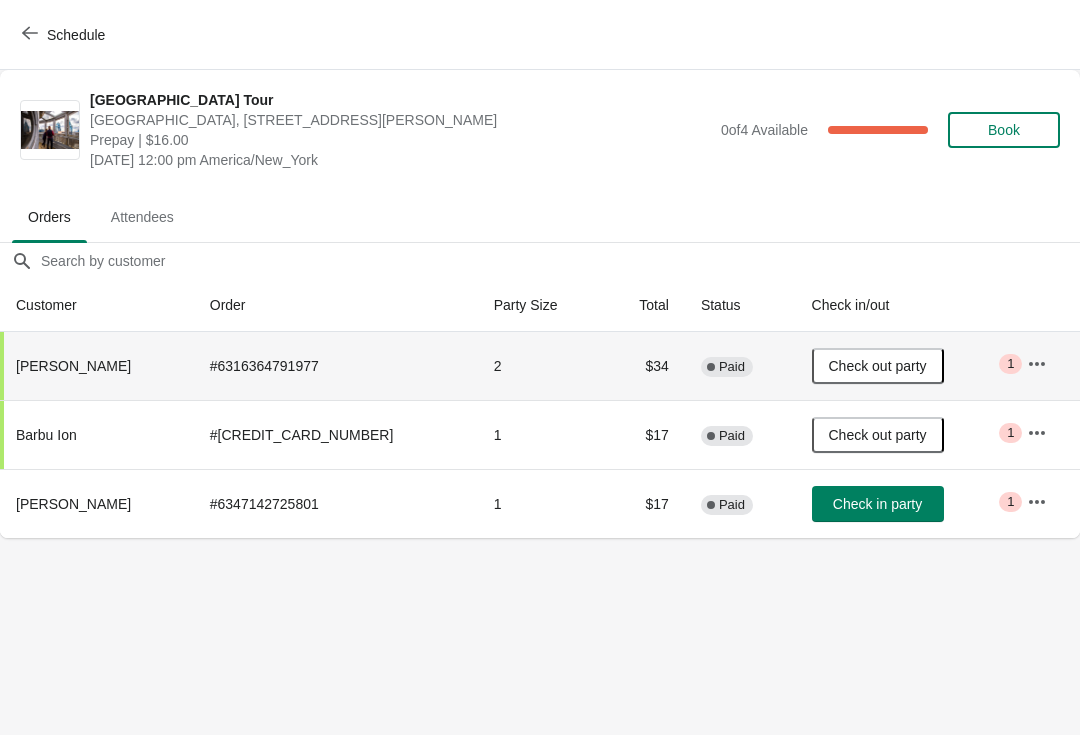 click at bounding box center [30, 34] 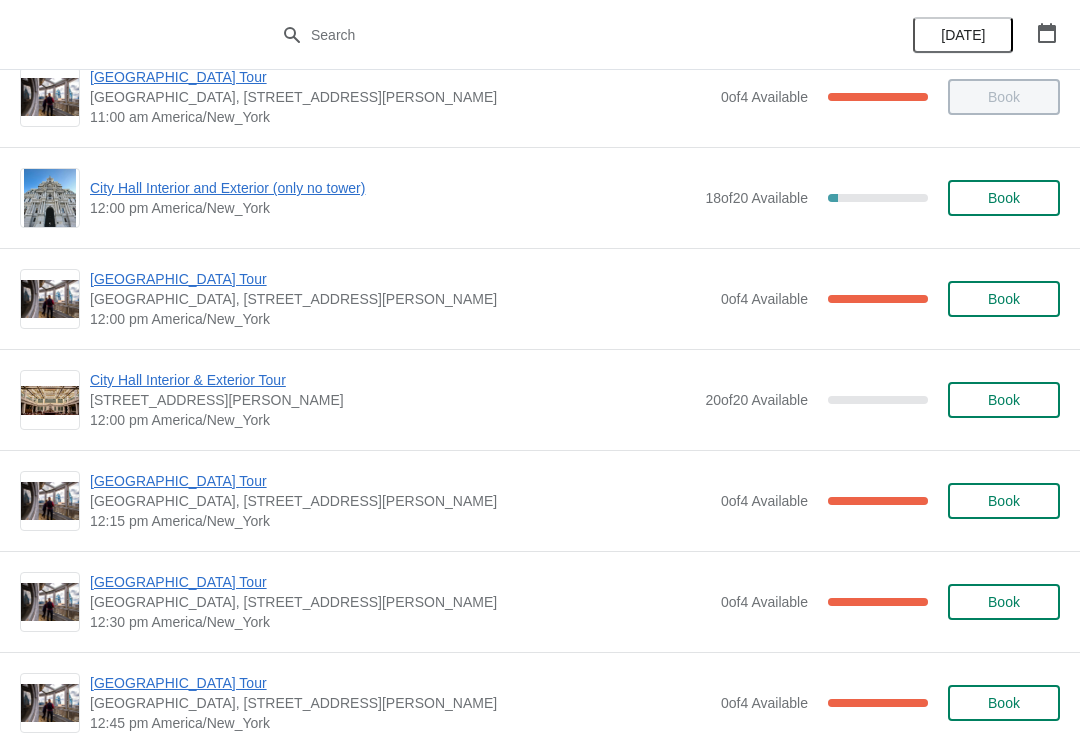 scroll, scrollTop: 774, scrollLeft: 0, axis: vertical 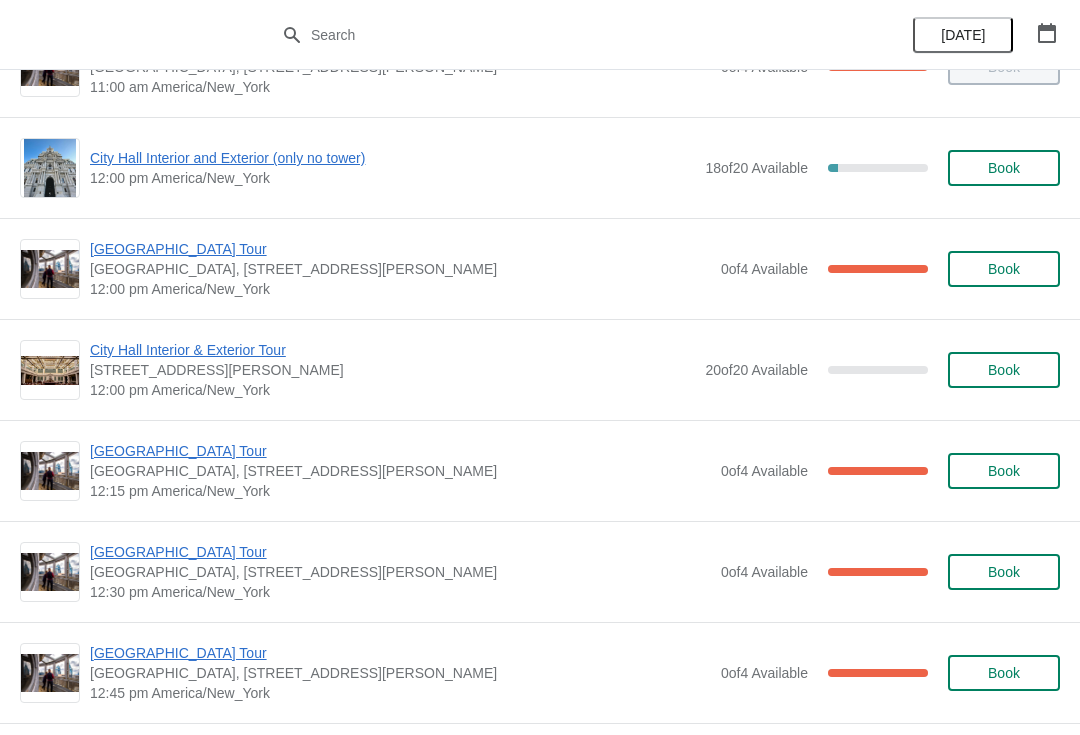 click on "[GEOGRAPHIC_DATA] Tour" at bounding box center [400, 249] 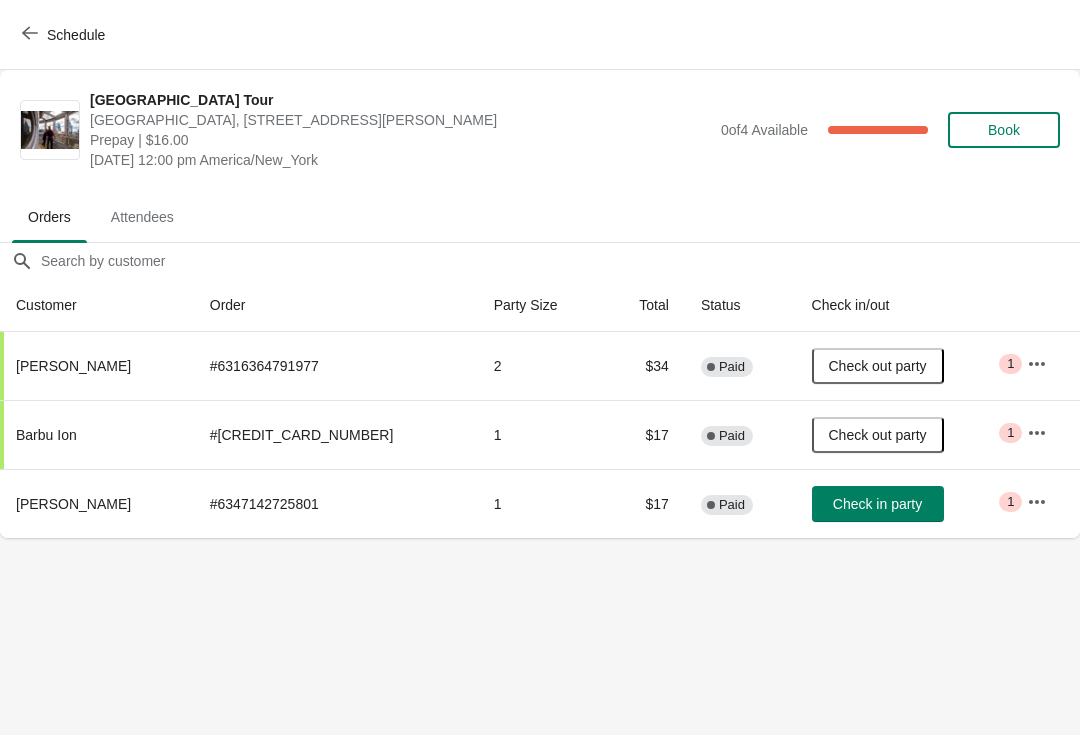 scroll, scrollTop: 0, scrollLeft: 0, axis: both 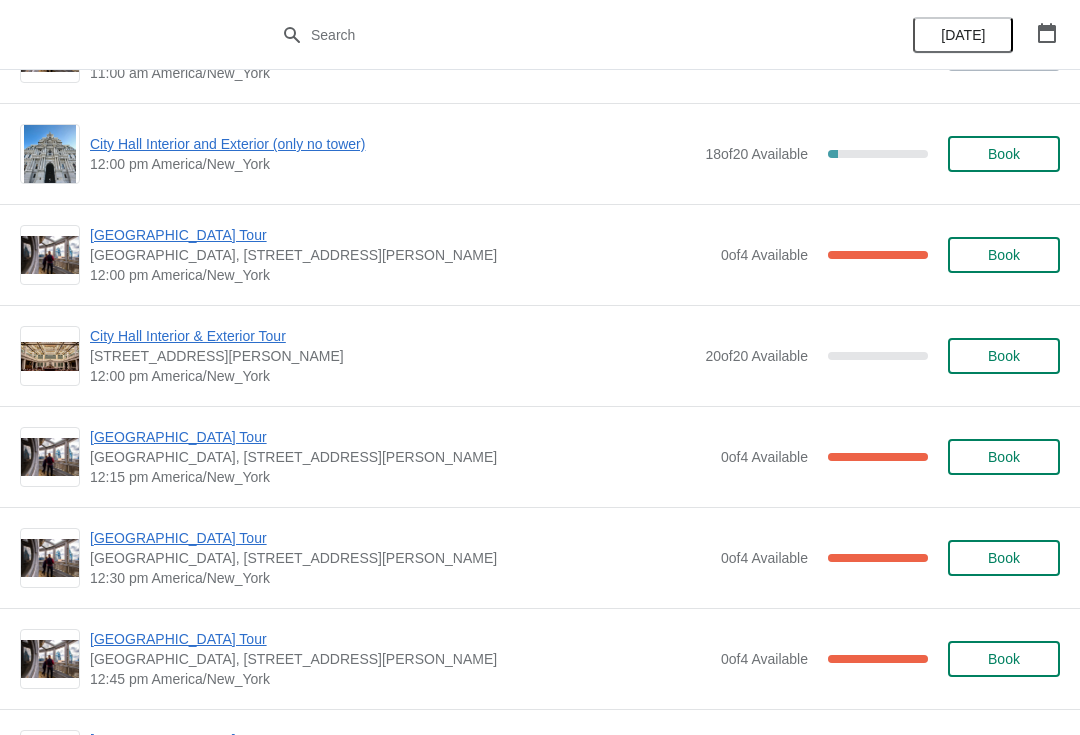 click on "Book" at bounding box center (1004, 154) 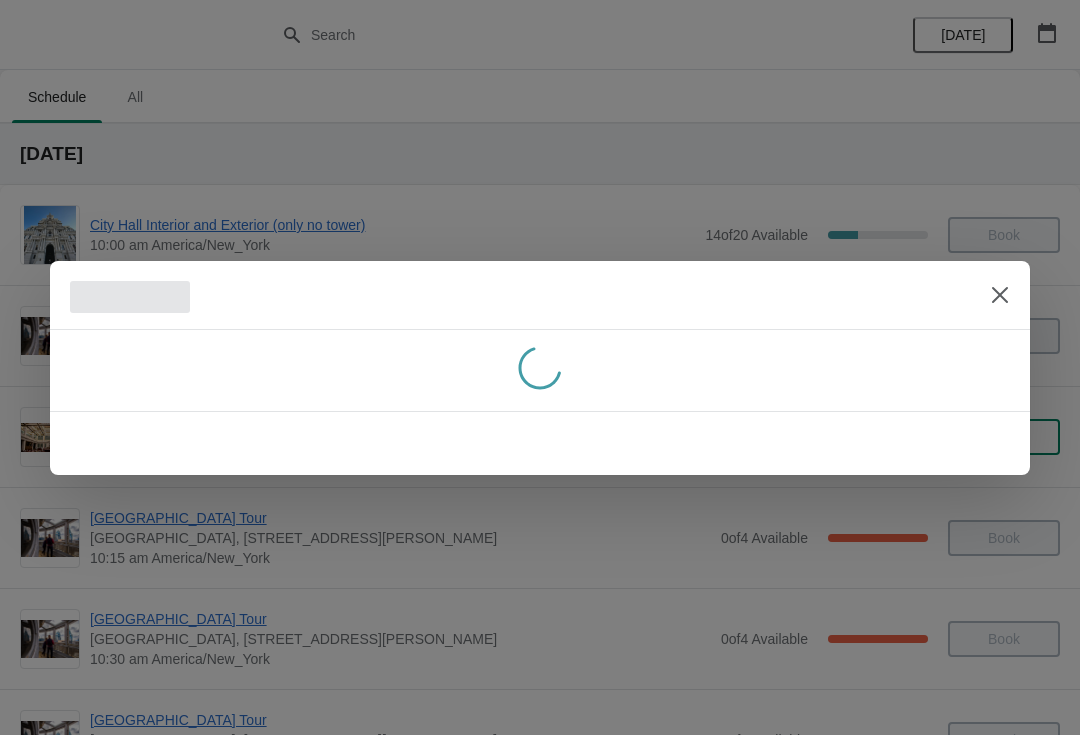 scroll, scrollTop: 0, scrollLeft: 0, axis: both 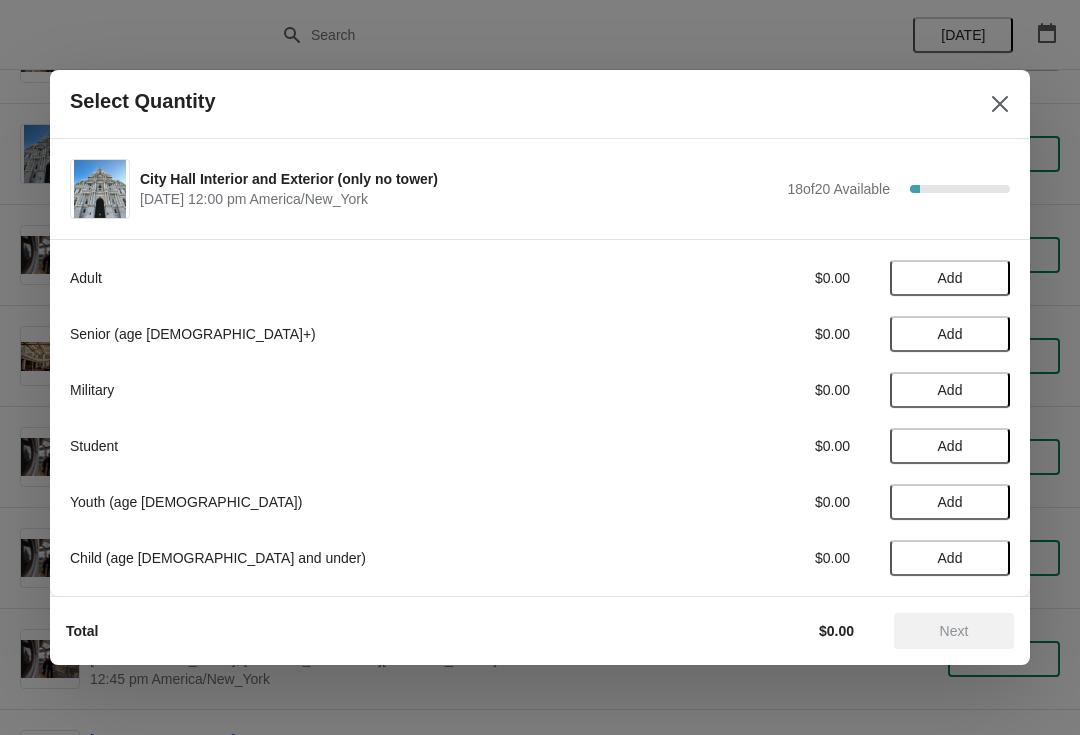 click on "Add" at bounding box center (950, 278) 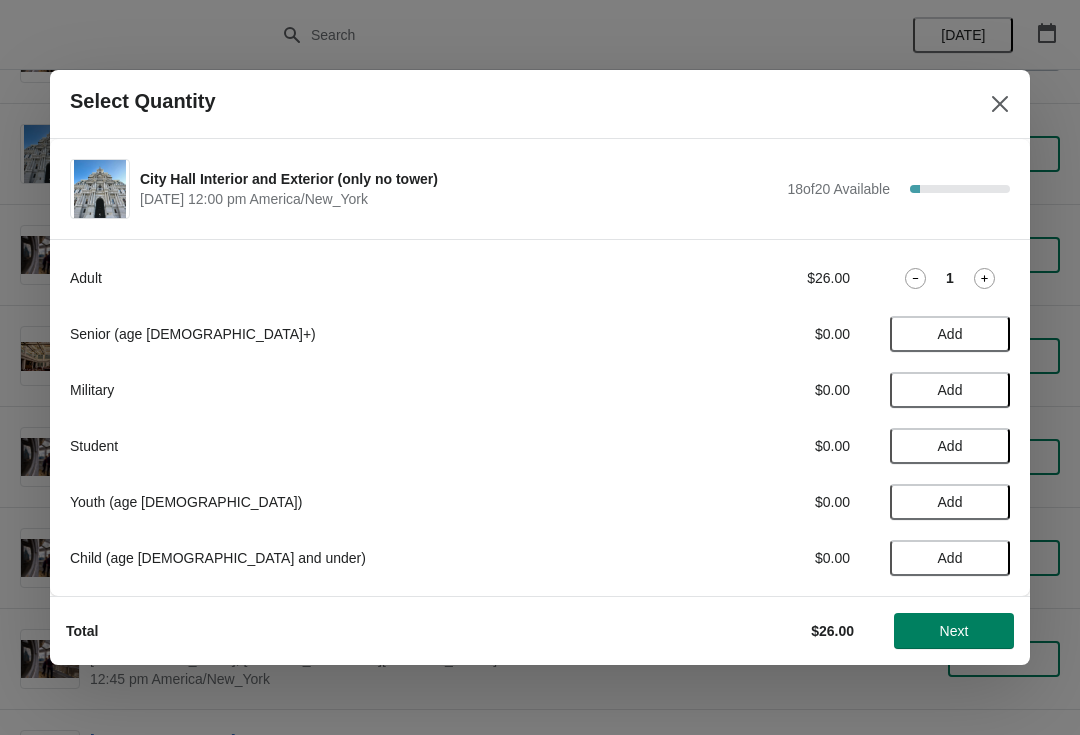 click at bounding box center [1000, 104] 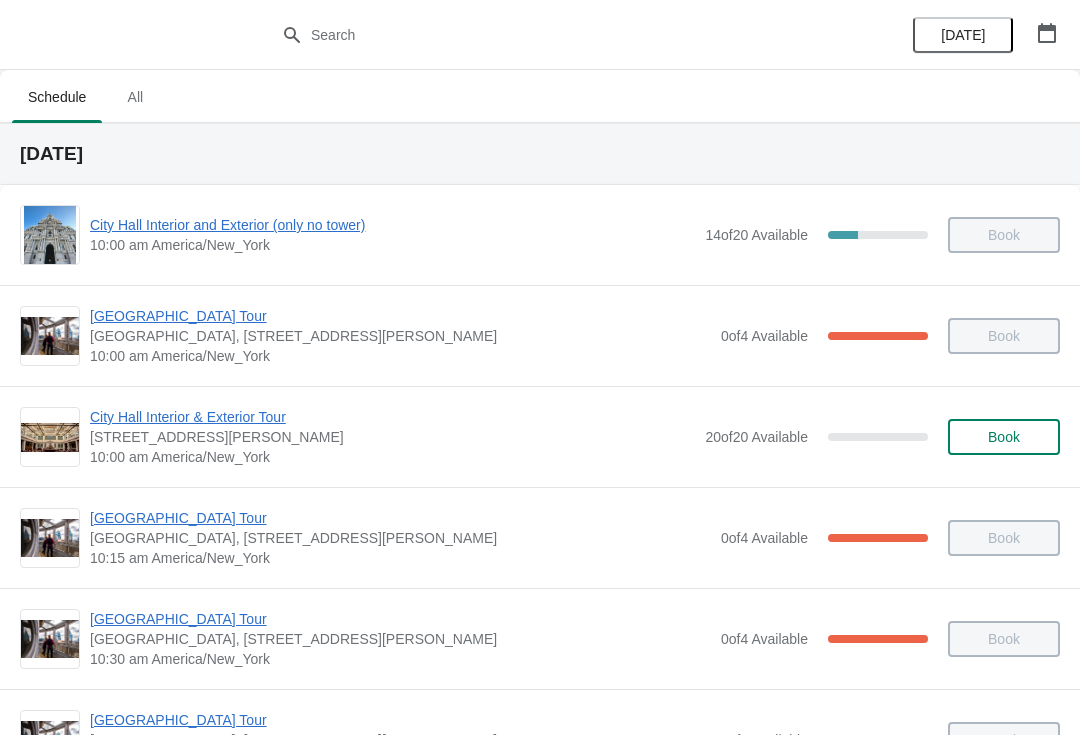 scroll, scrollTop: 788, scrollLeft: 0, axis: vertical 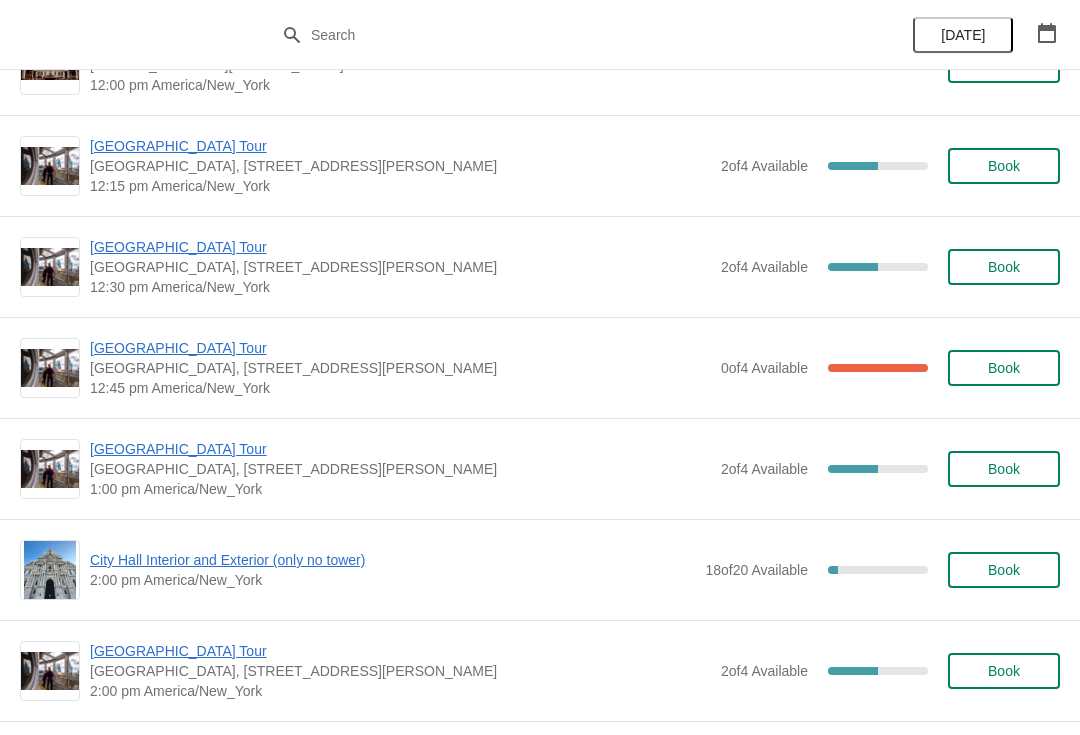 click on "[GEOGRAPHIC_DATA] Tour" at bounding box center [400, 449] 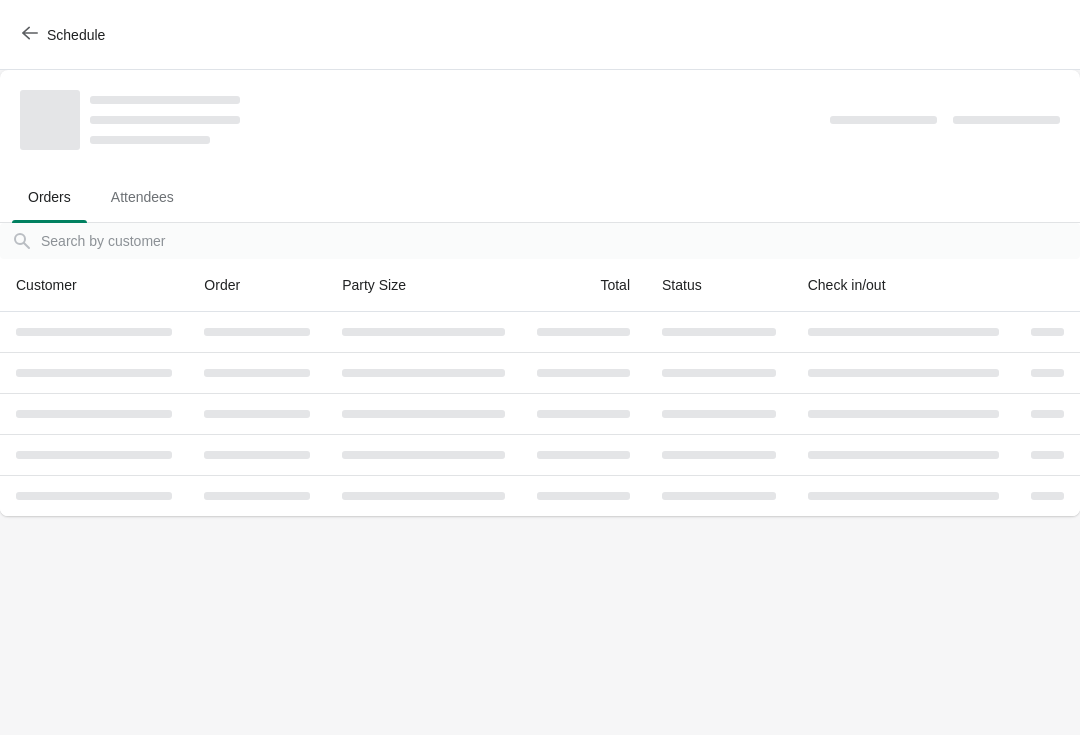 scroll, scrollTop: 0, scrollLeft: 0, axis: both 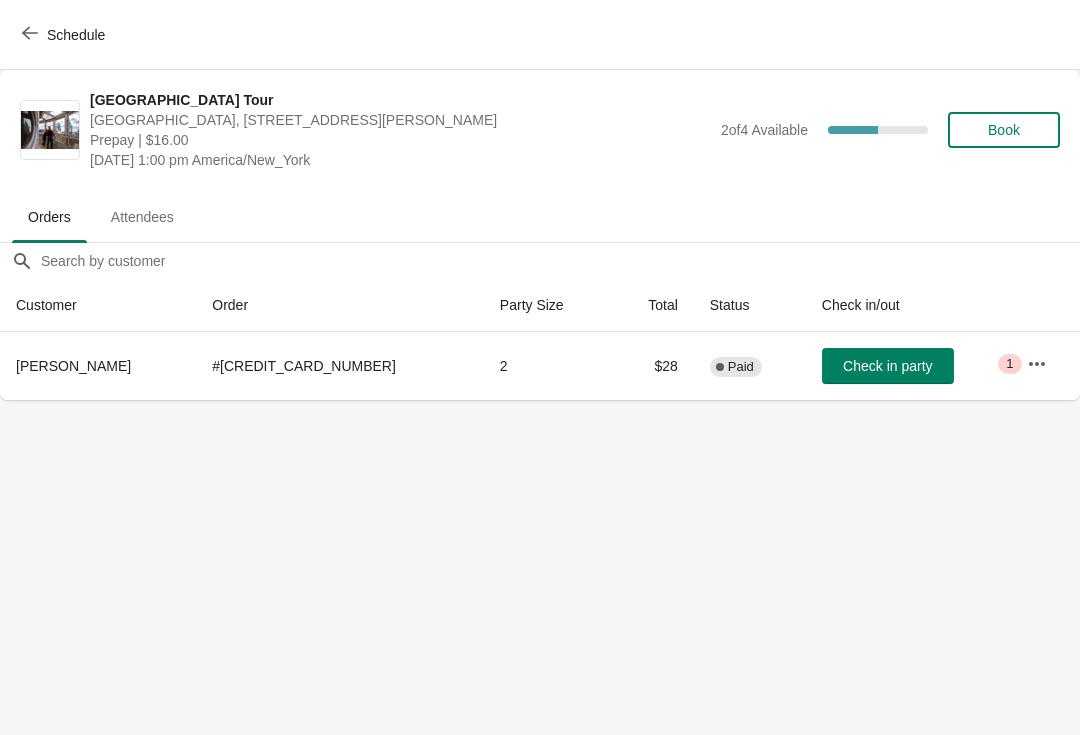 click at bounding box center (30, 34) 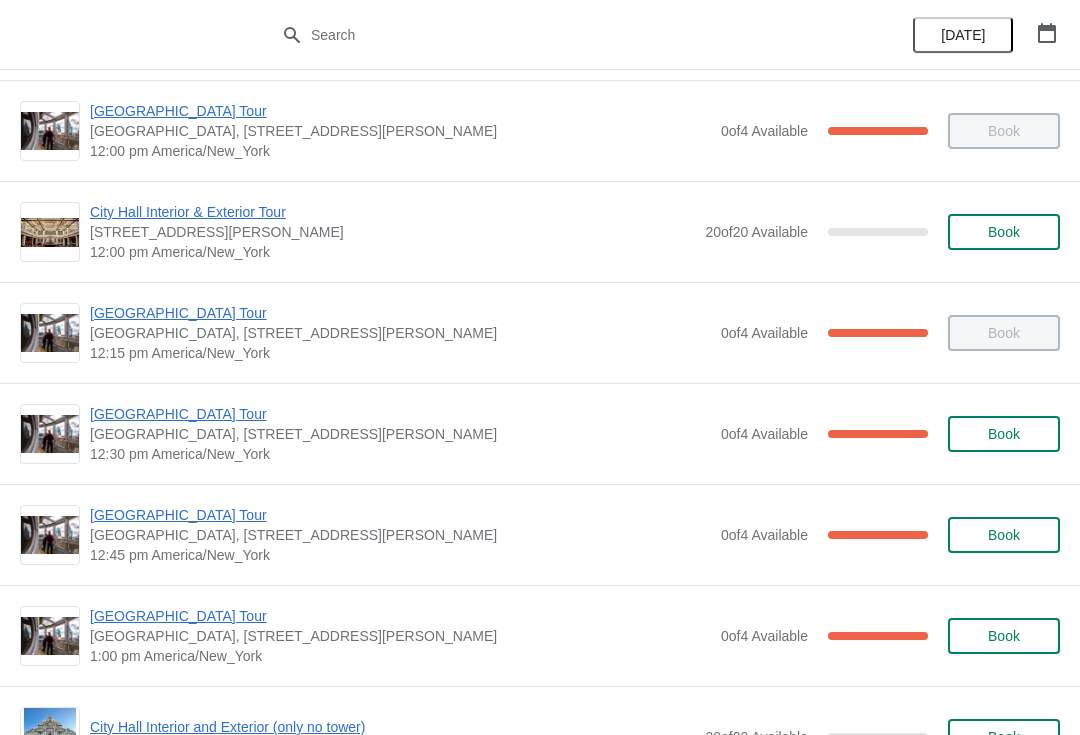 scroll, scrollTop: 910, scrollLeft: 0, axis: vertical 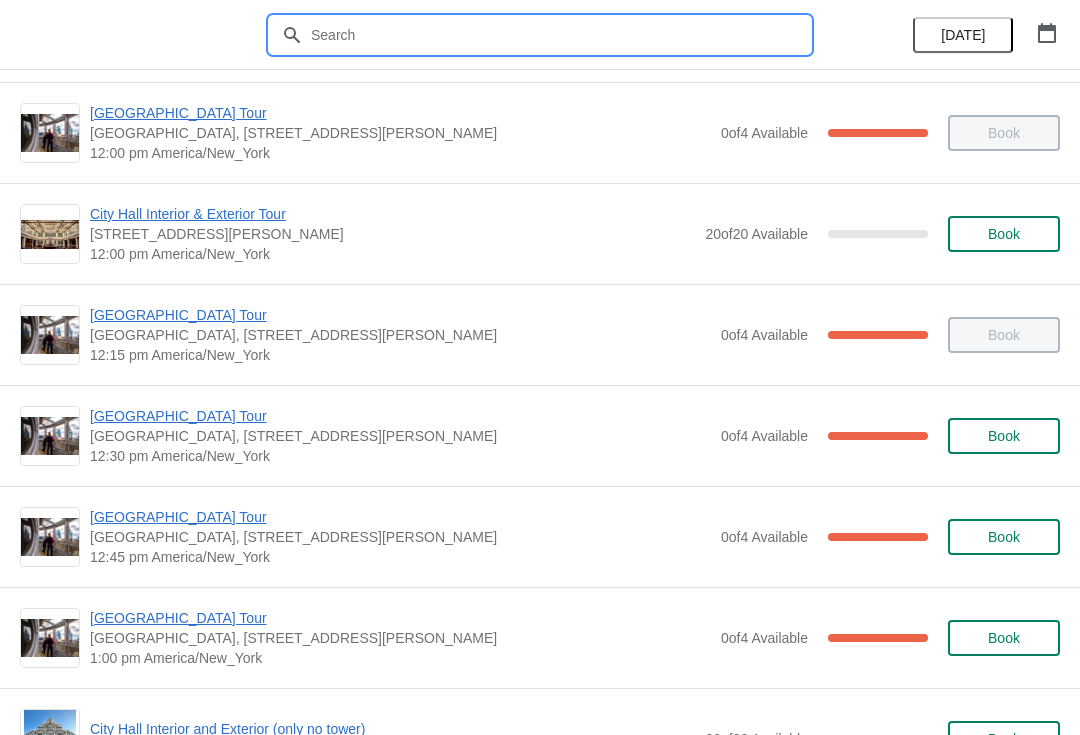 click at bounding box center [560, 35] 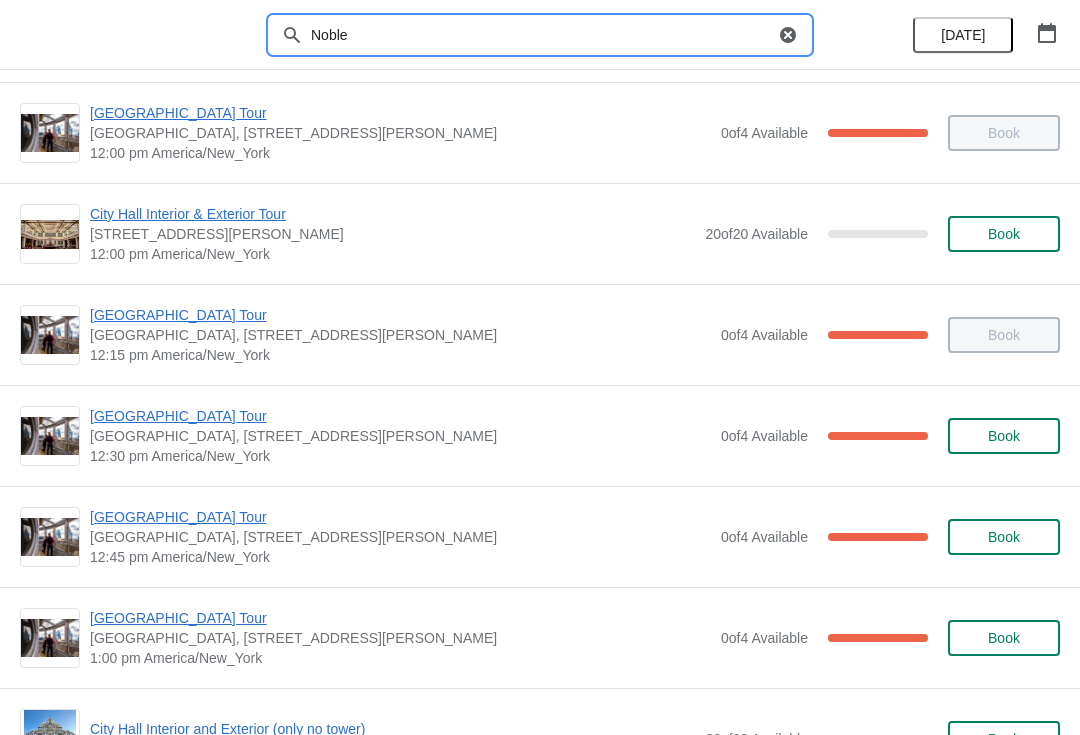 type on "Noble" 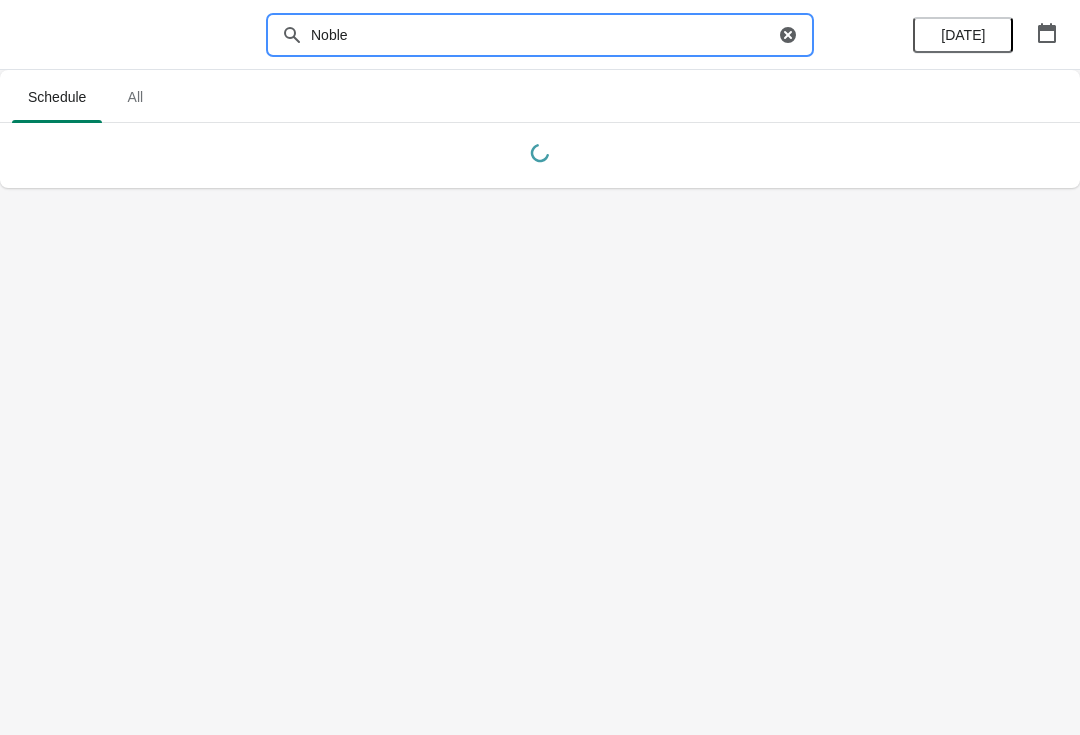 scroll, scrollTop: 0, scrollLeft: 0, axis: both 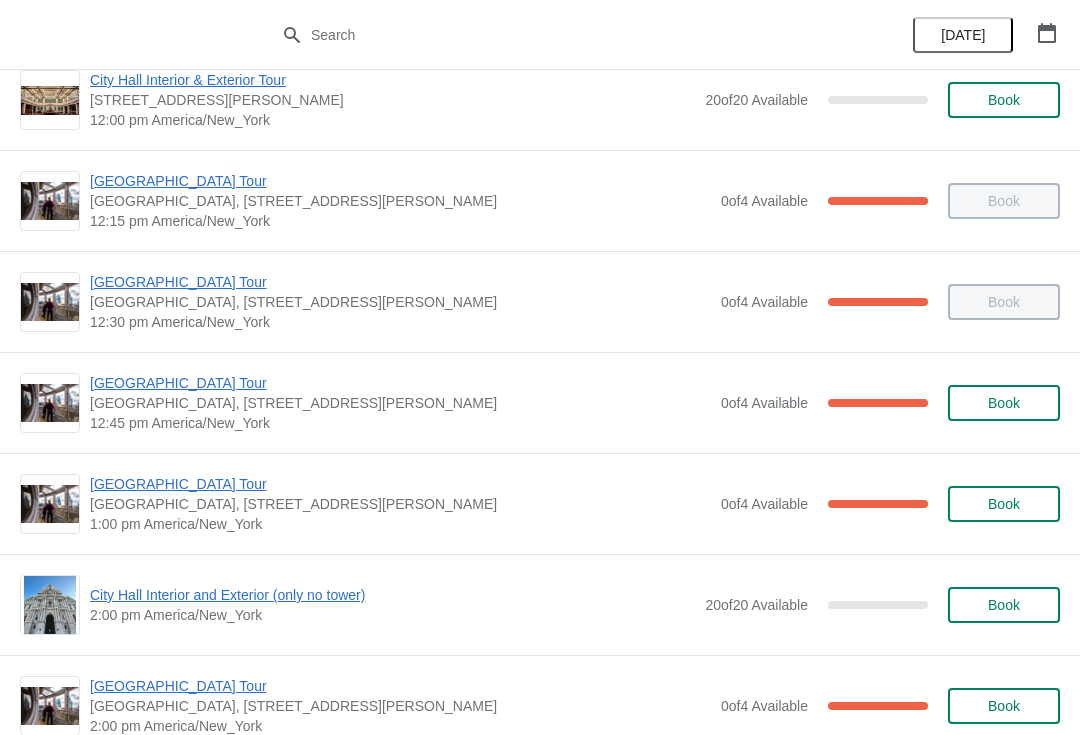 click on "[GEOGRAPHIC_DATA] Tour" at bounding box center [400, 282] 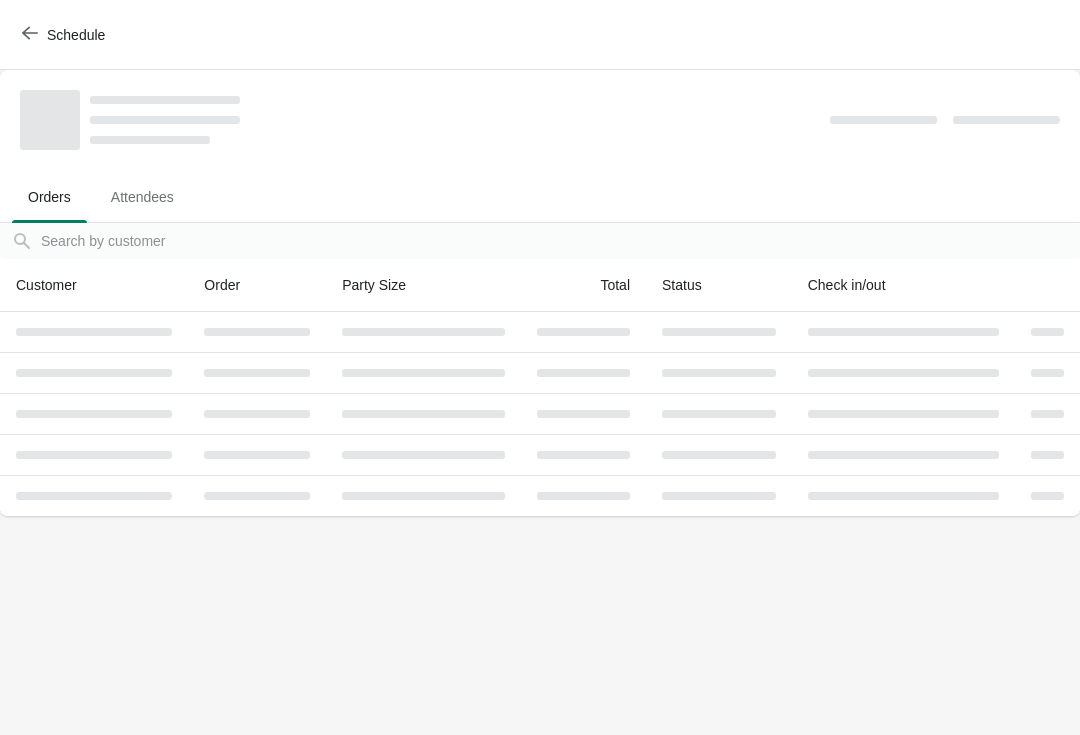scroll, scrollTop: 0, scrollLeft: 0, axis: both 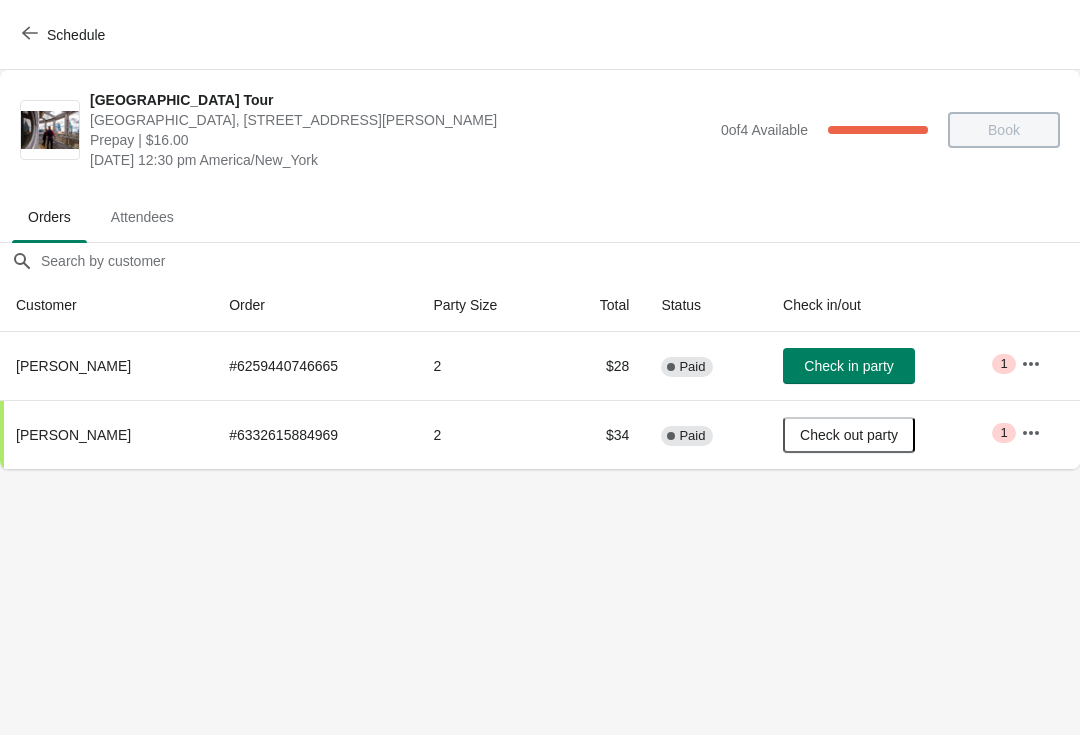 click on "Check in party" at bounding box center [849, 366] 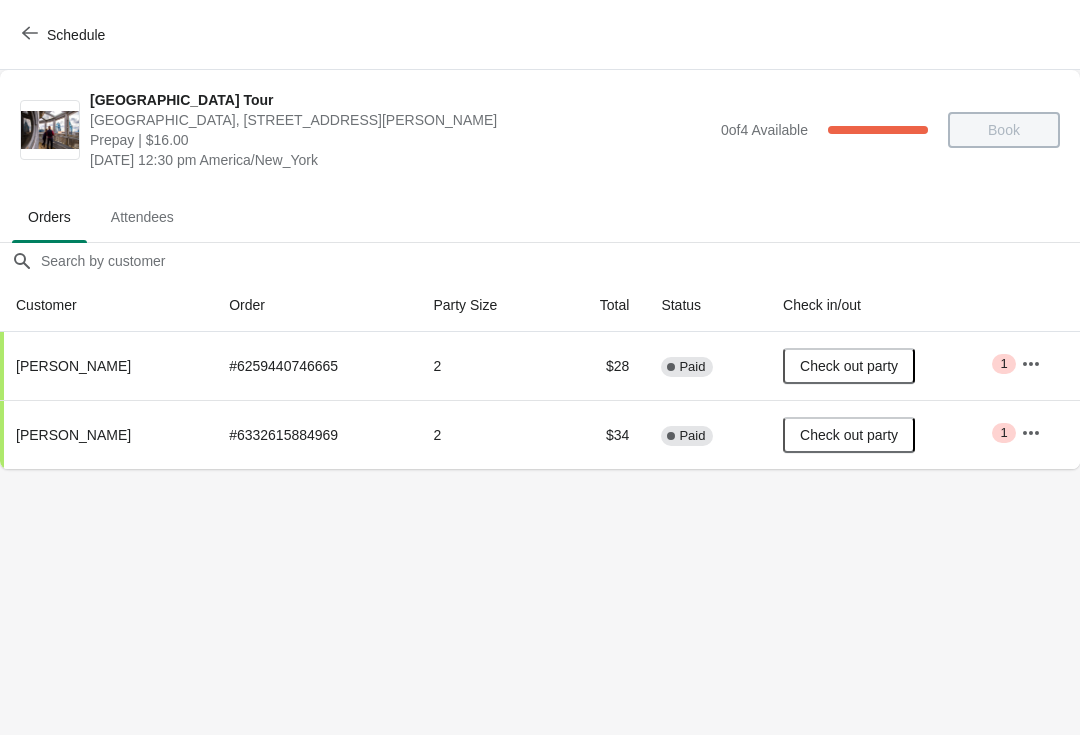 click on "Schedule" at bounding box center [65, 35] 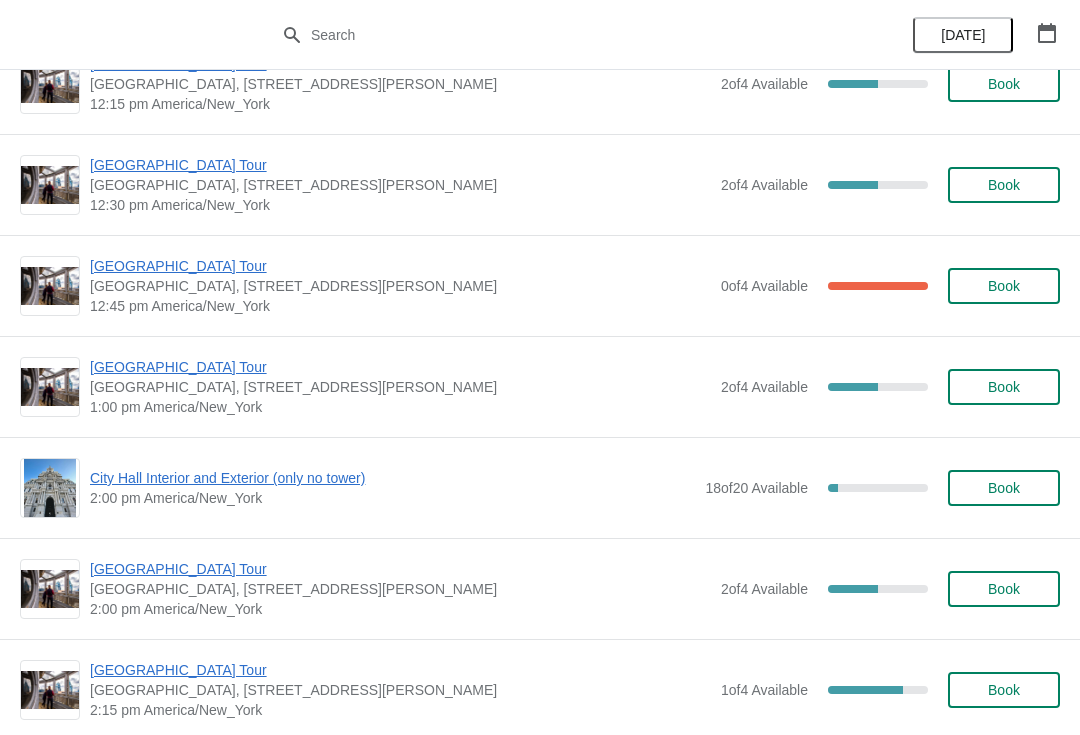 scroll, scrollTop: 3140, scrollLeft: 0, axis: vertical 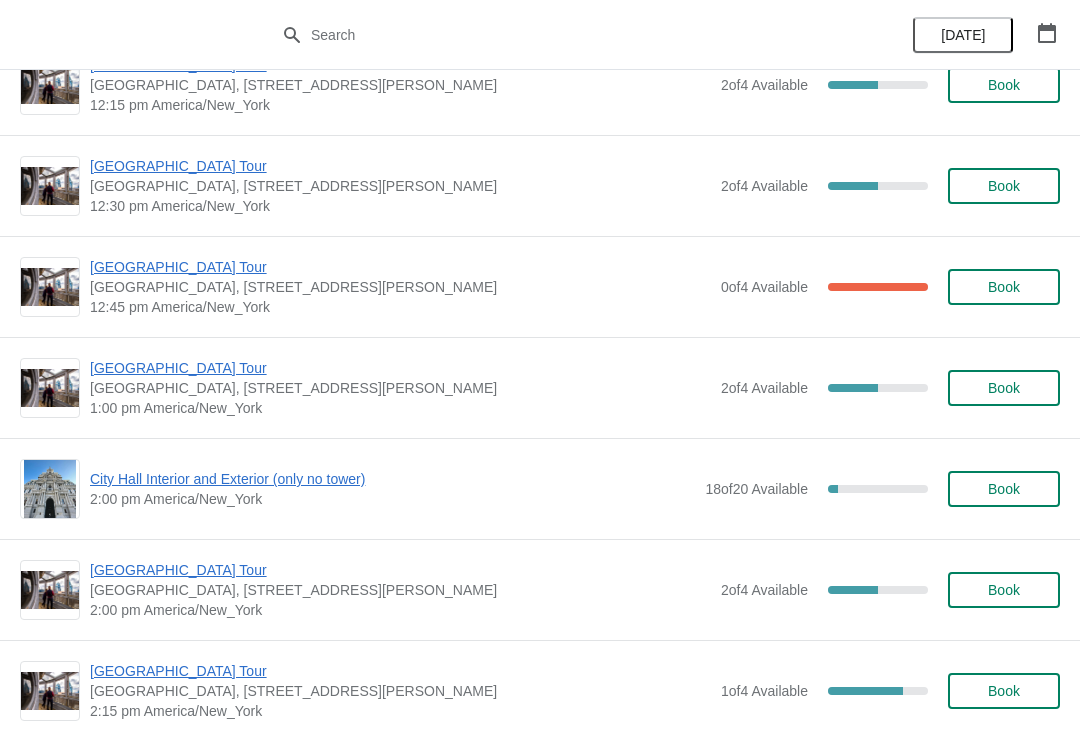 click on "Book" at bounding box center [1004, 388] 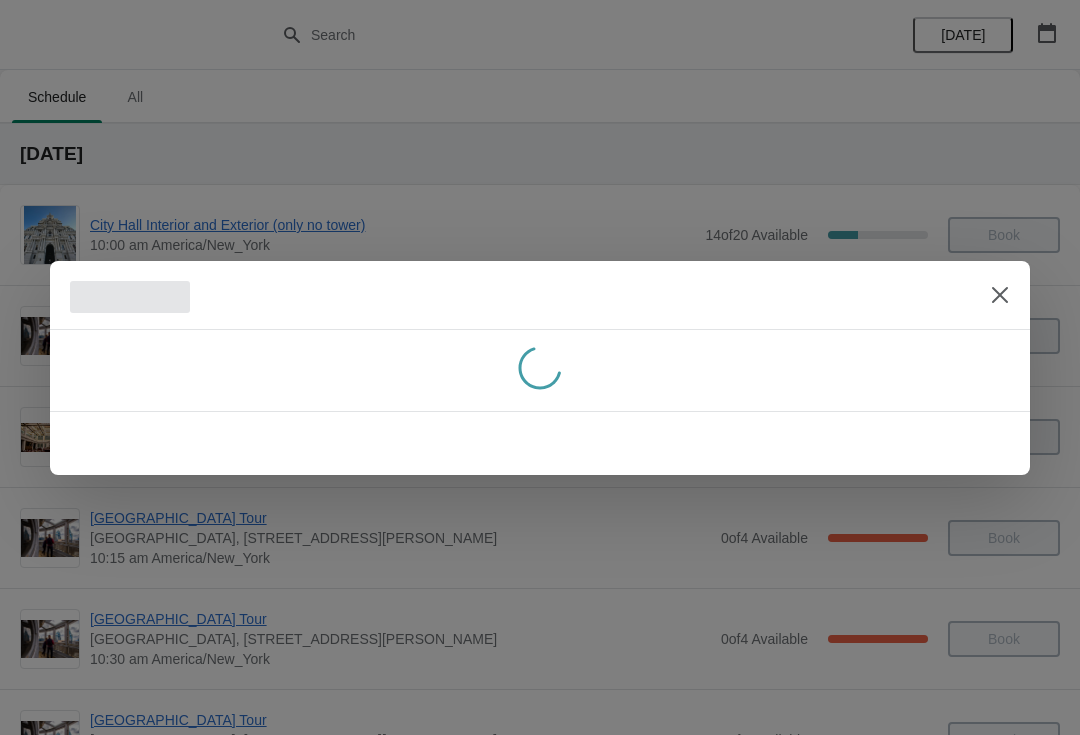 scroll, scrollTop: 0, scrollLeft: 0, axis: both 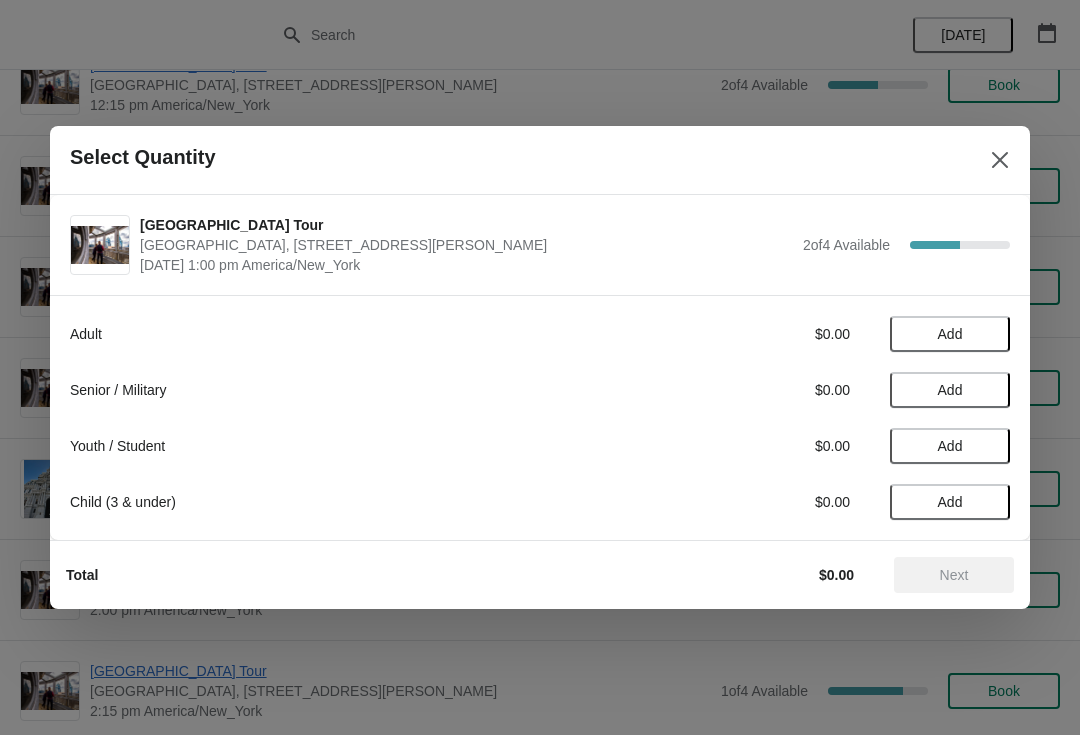 click on "Add" at bounding box center (950, 334) 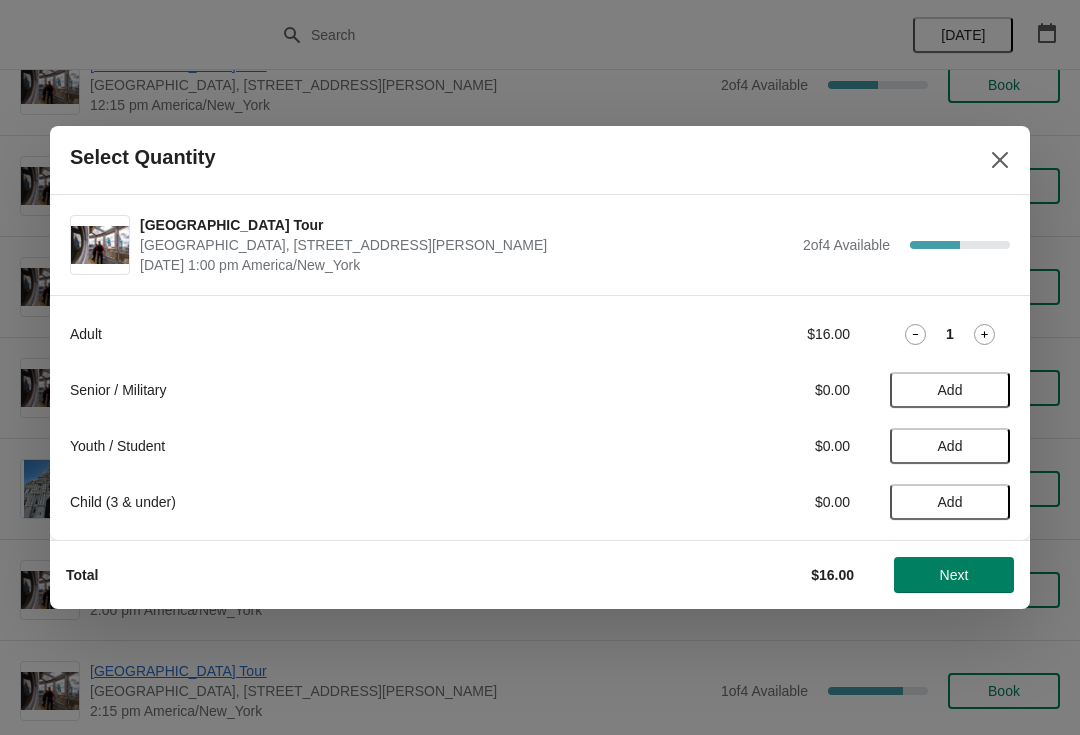 click 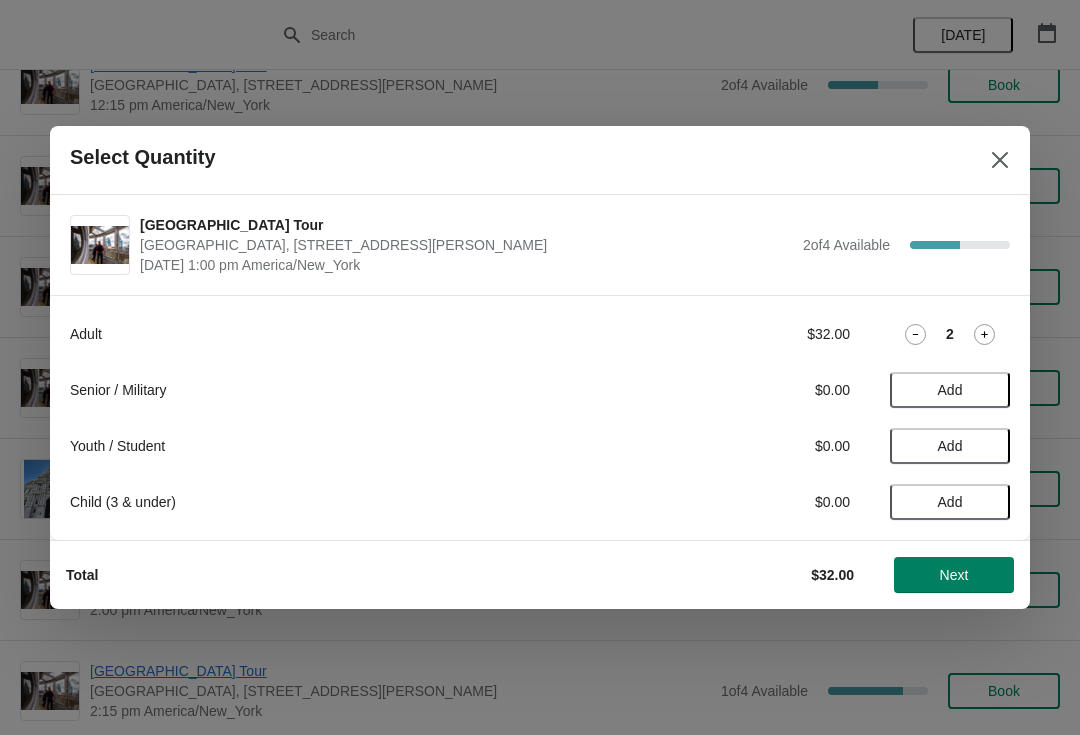 click on "Next" at bounding box center (954, 575) 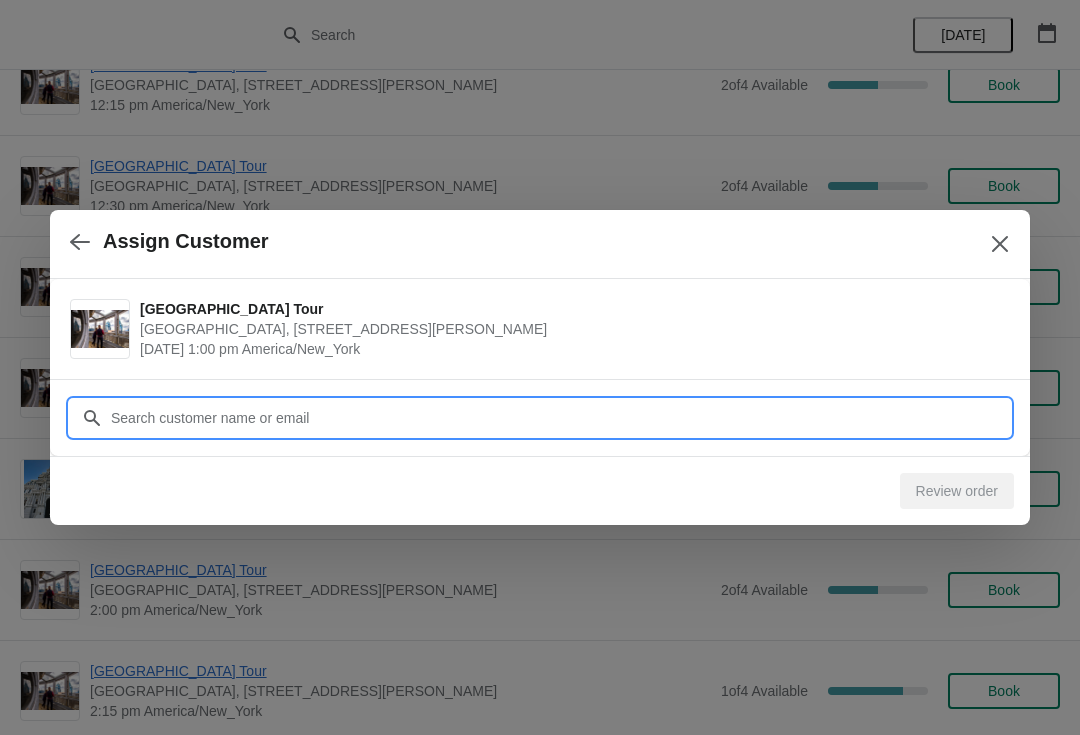 click on "Customer" at bounding box center [560, 418] 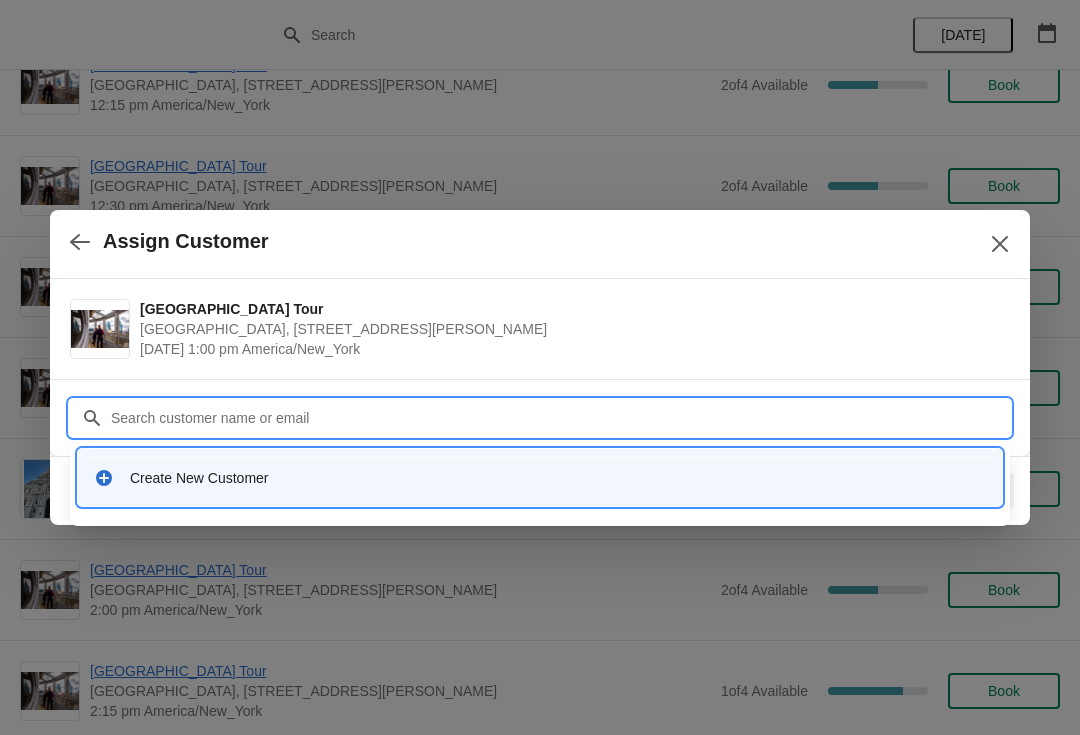 click at bounding box center (80, 241) 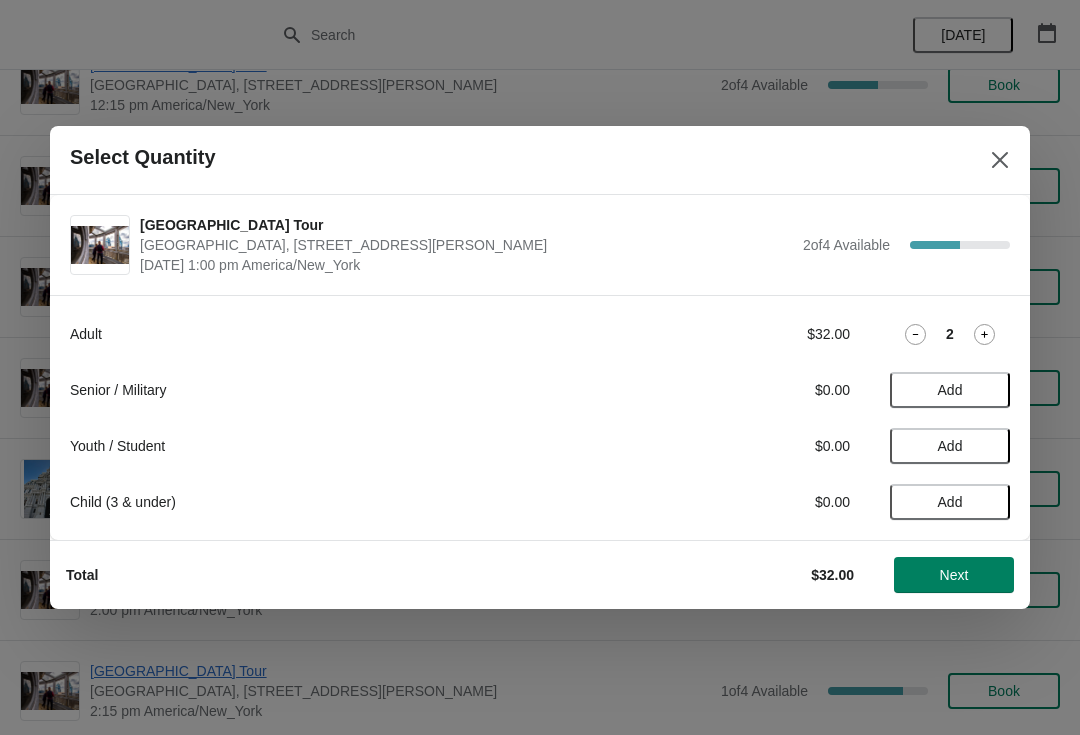 click 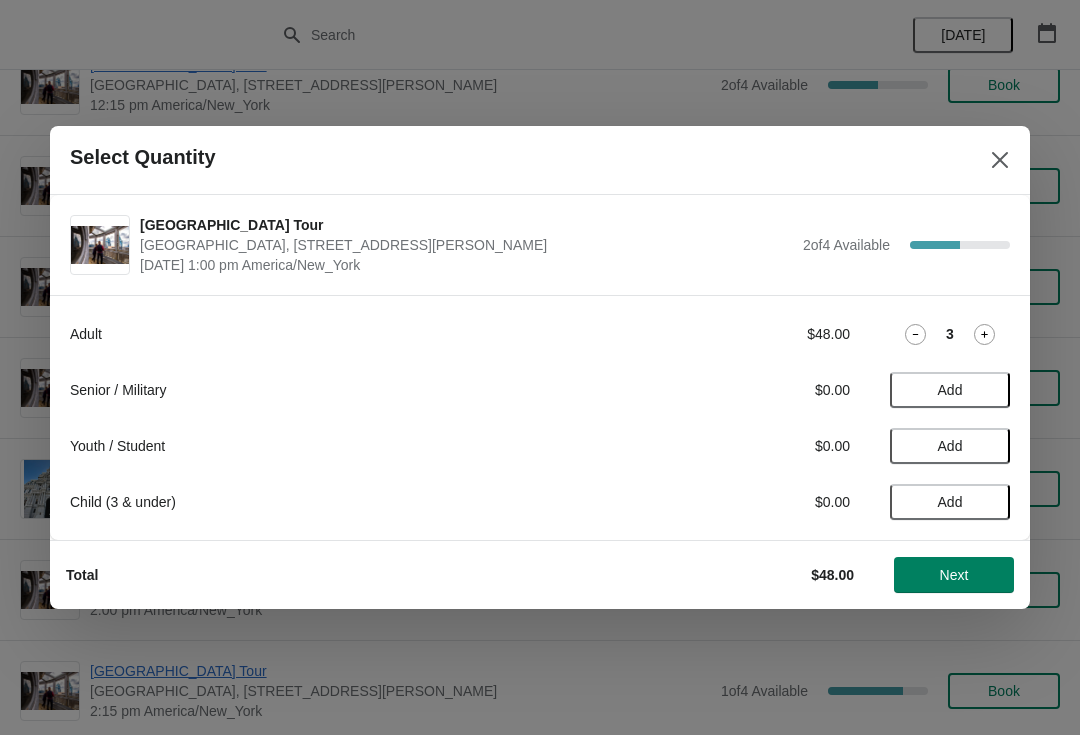 click on "Next" at bounding box center [954, 575] 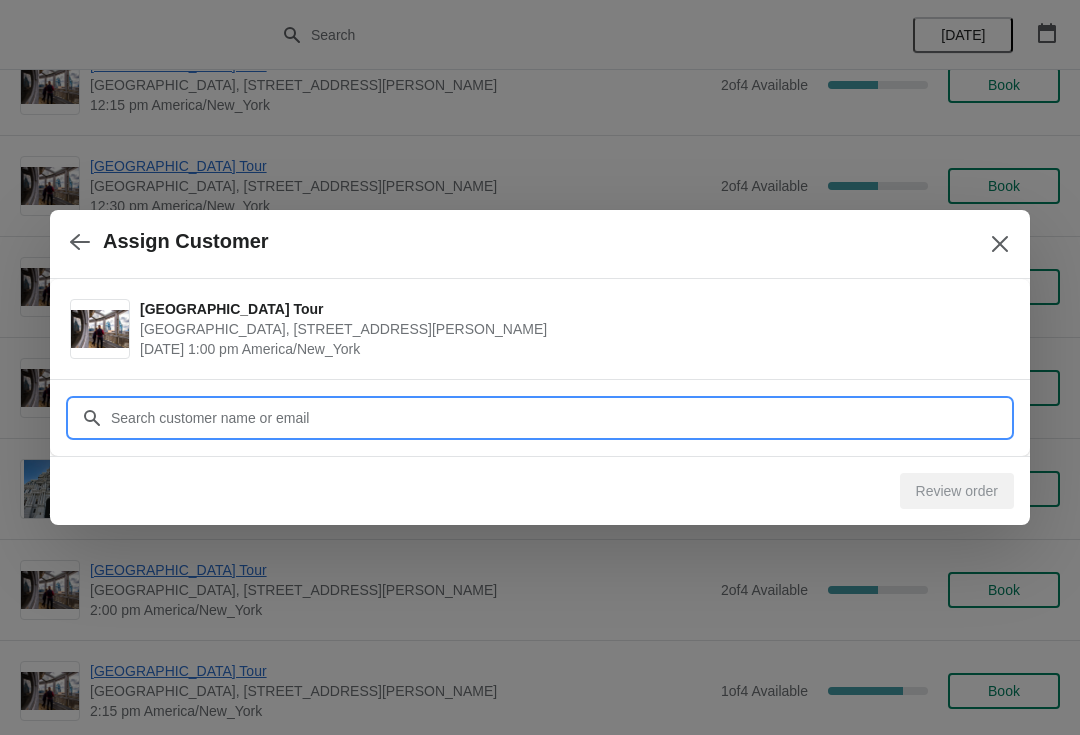 click on "Customer" at bounding box center [560, 418] 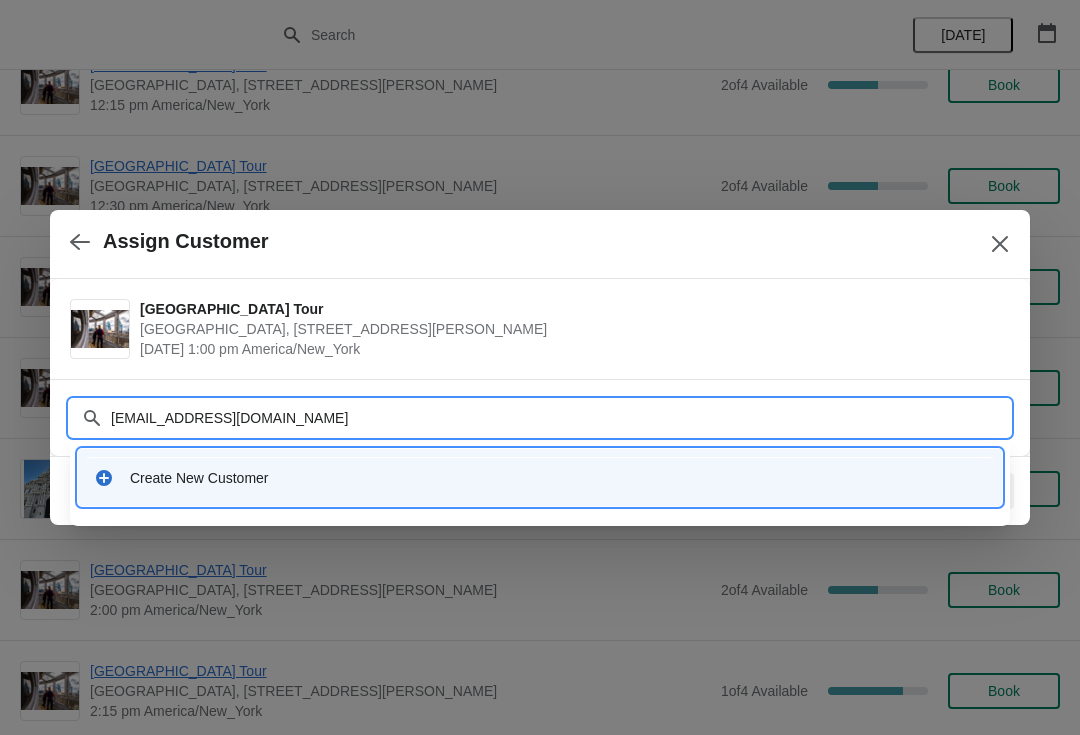type on "[EMAIL_ADDRESS][DOMAIN_NAME]" 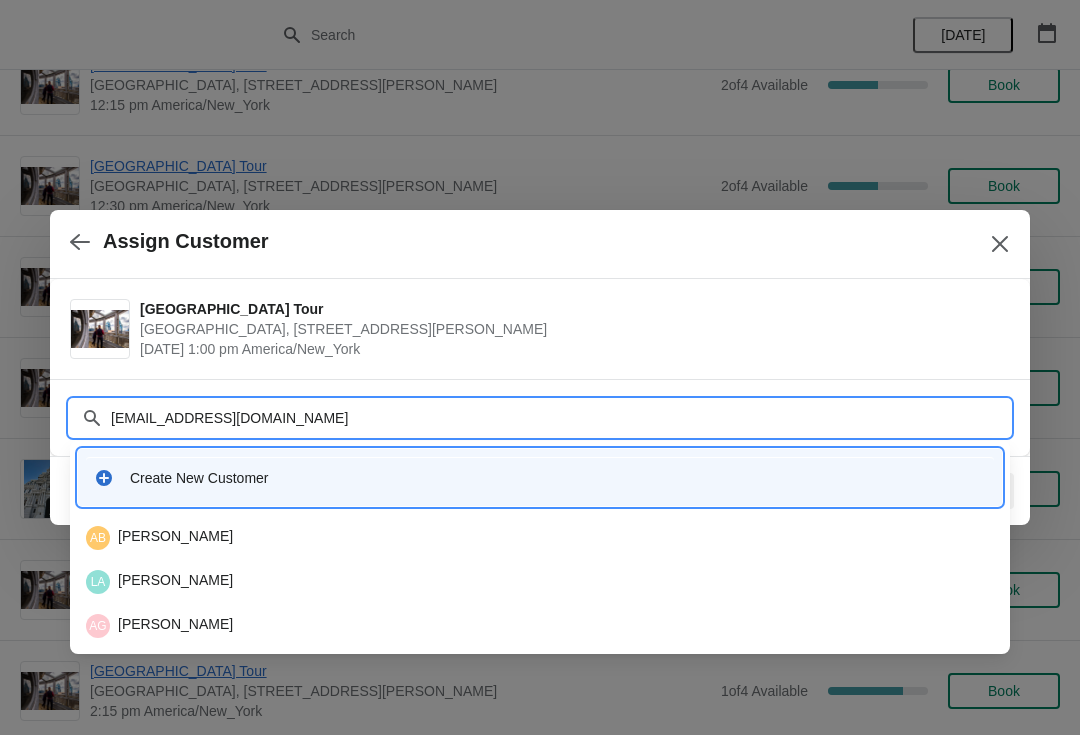 click on "Create New Customer" at bounding box center (540, 477) 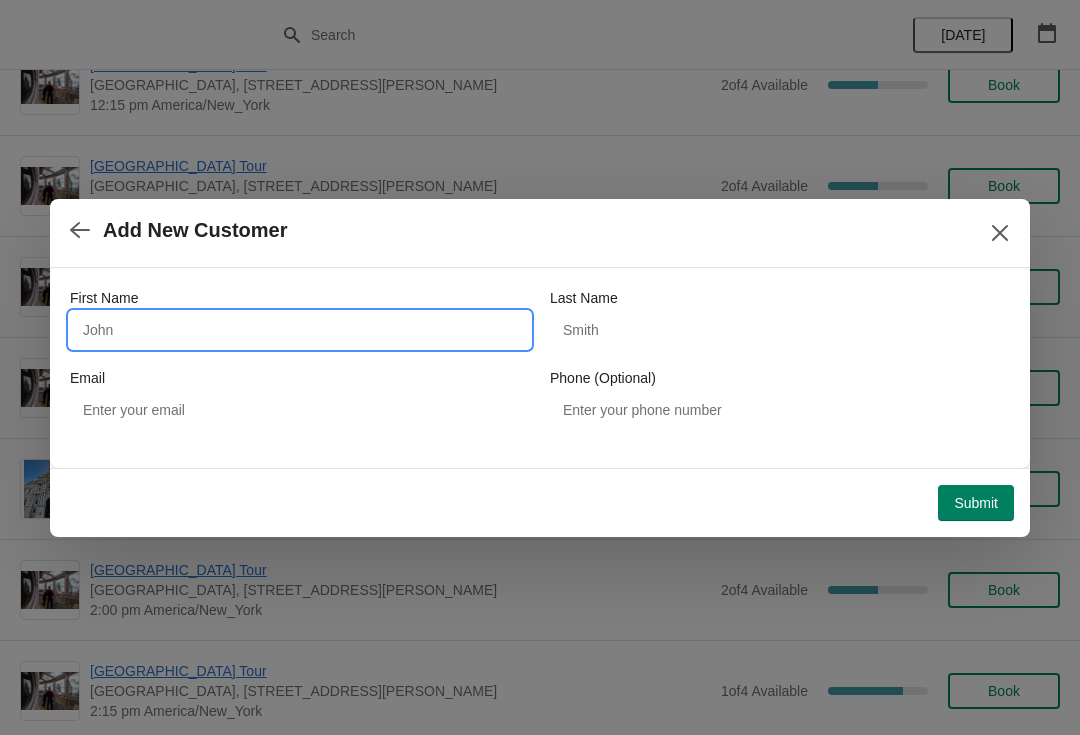 click on "First Name" at bounding box center (300, 330) 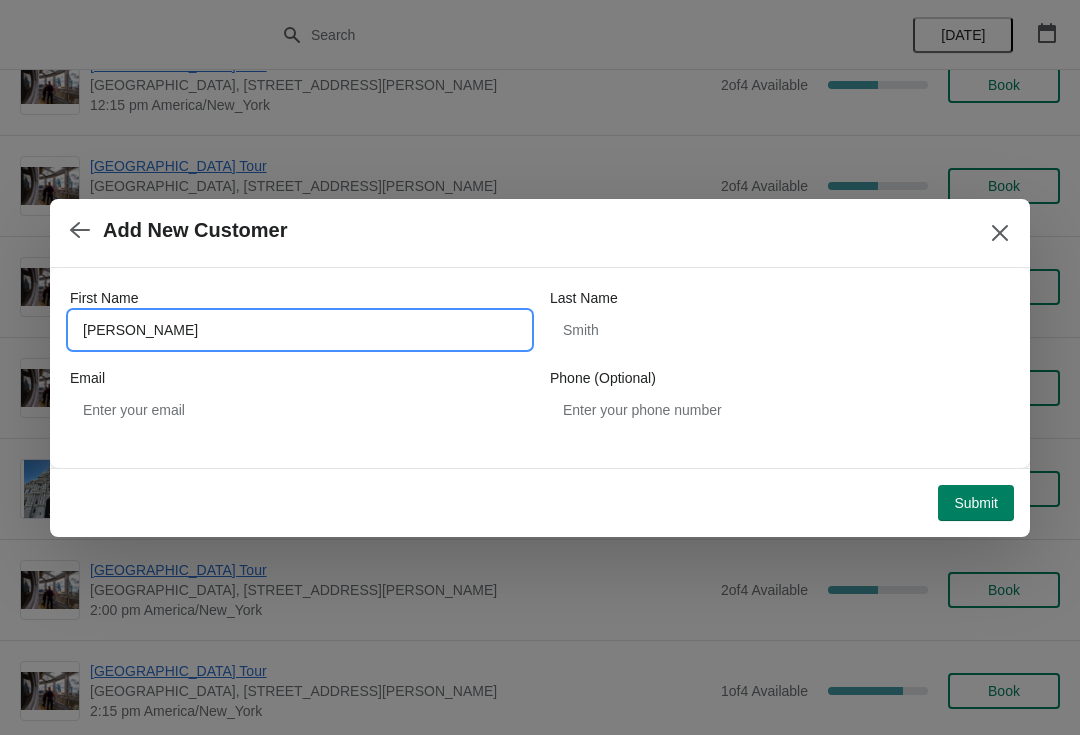 type on "[PERSON_NAME]" 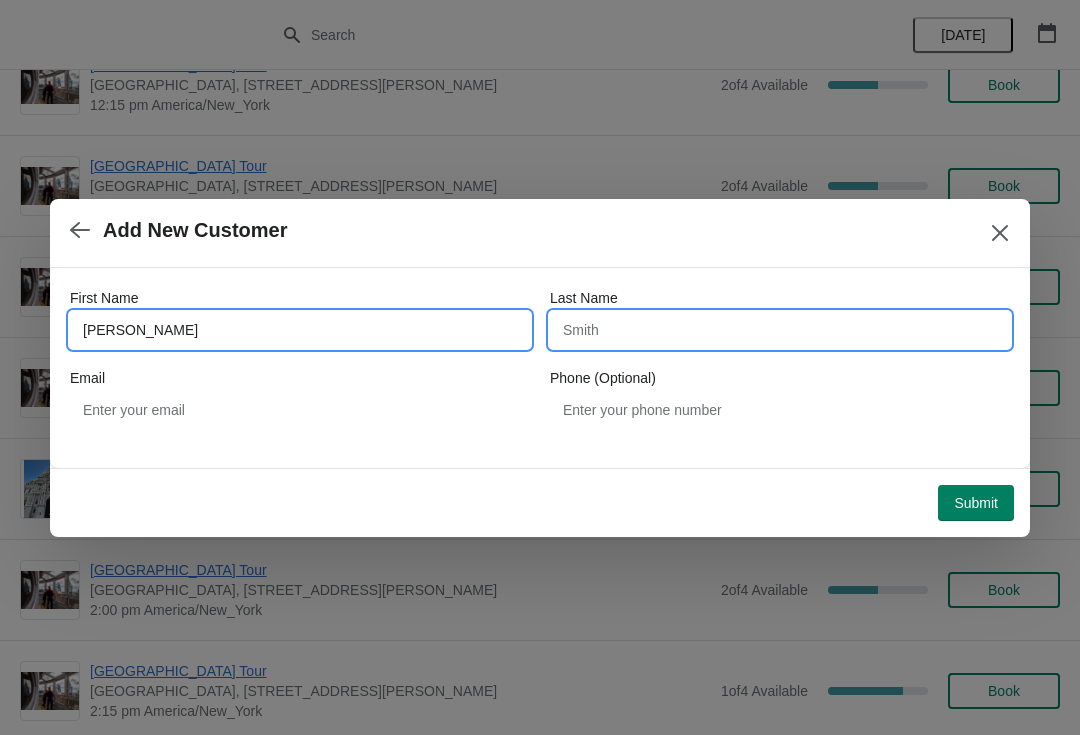click on "Last Name" at bounding box center [780, 330] 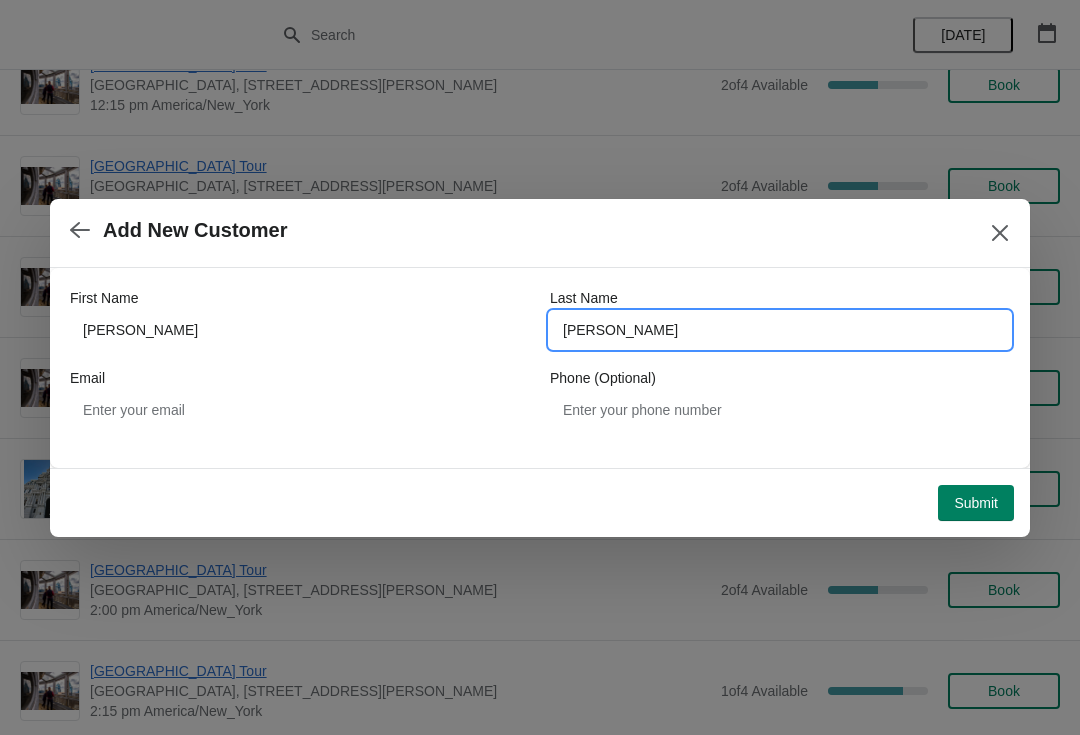 type on "[PERSON_NAME]" 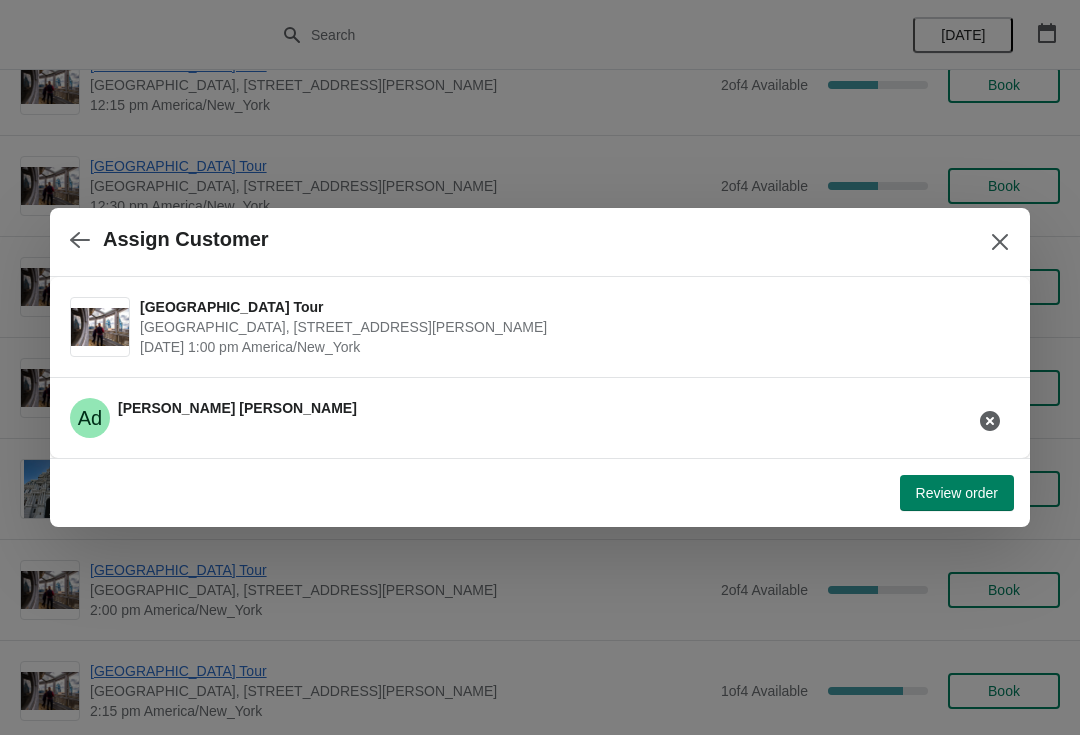 click on "Review order" at bounding box center [957, 493] 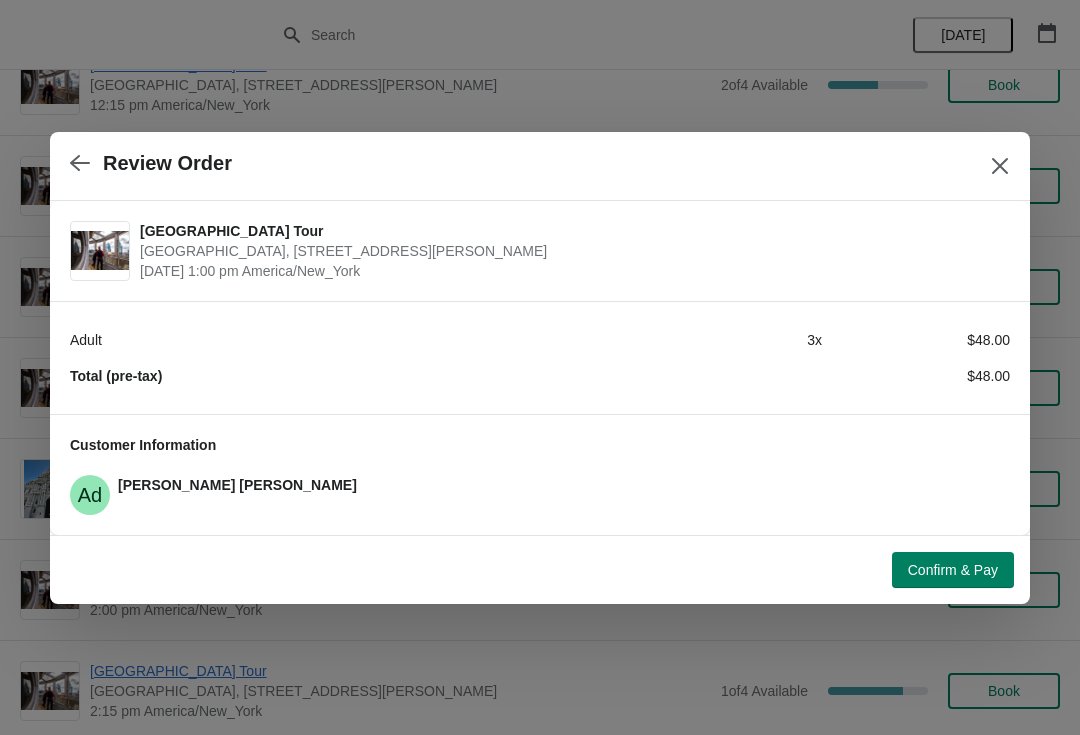click 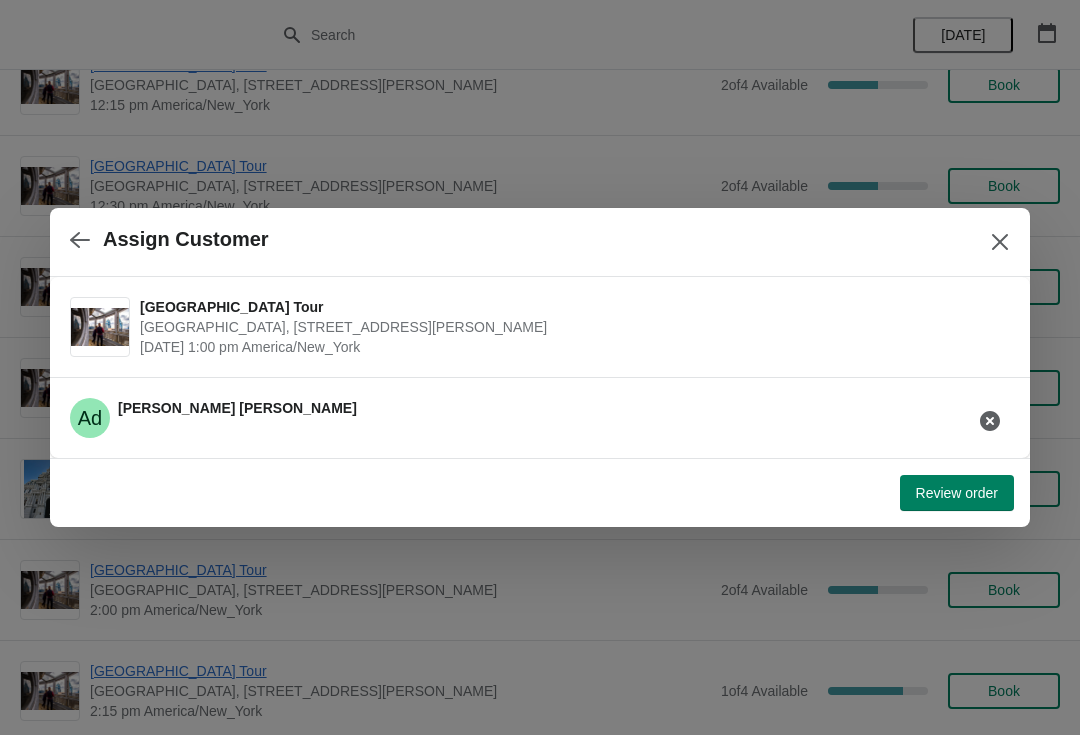 click 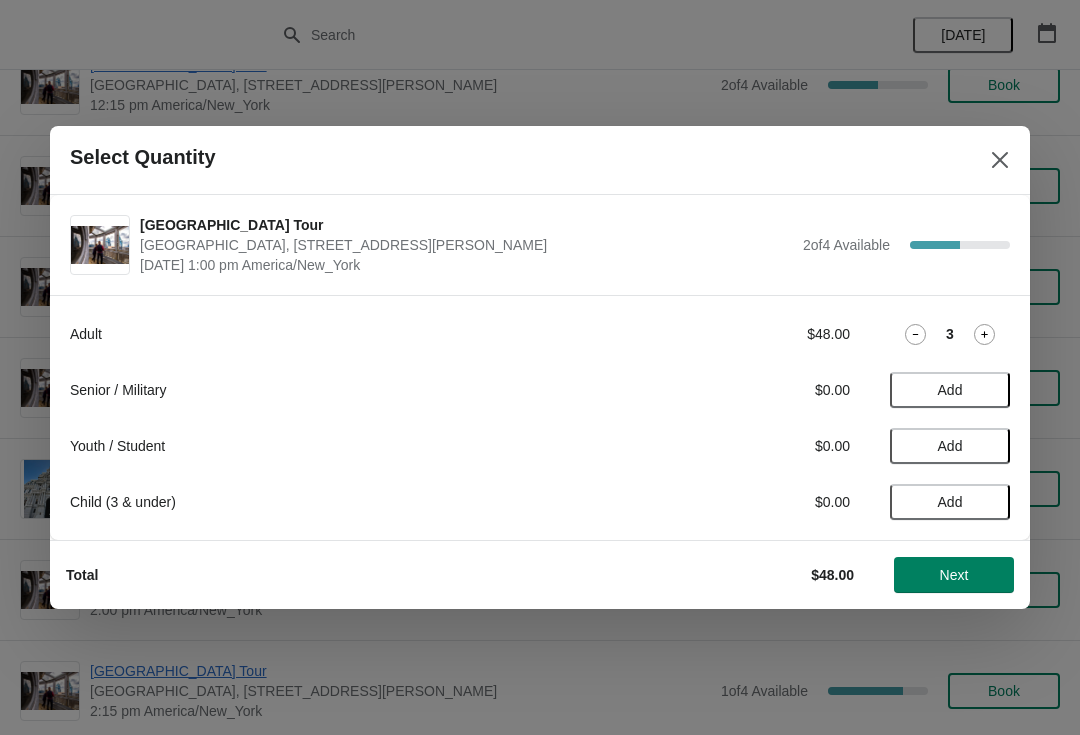 click 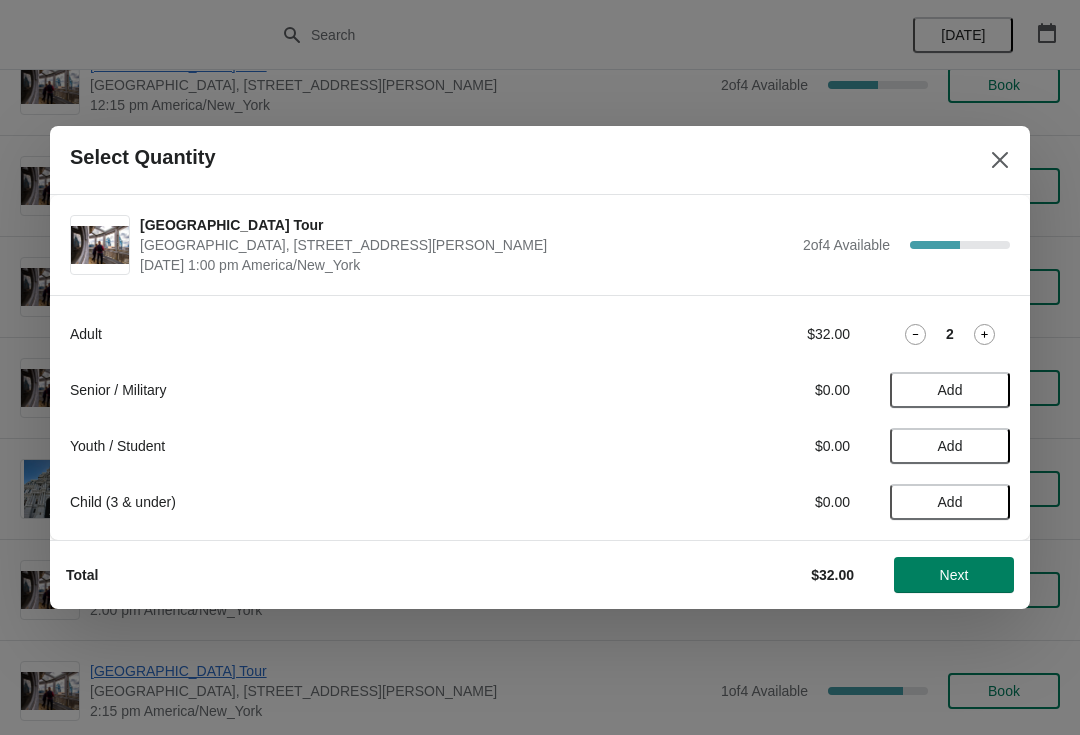 click on "Add" at bounding box center (950, 446) 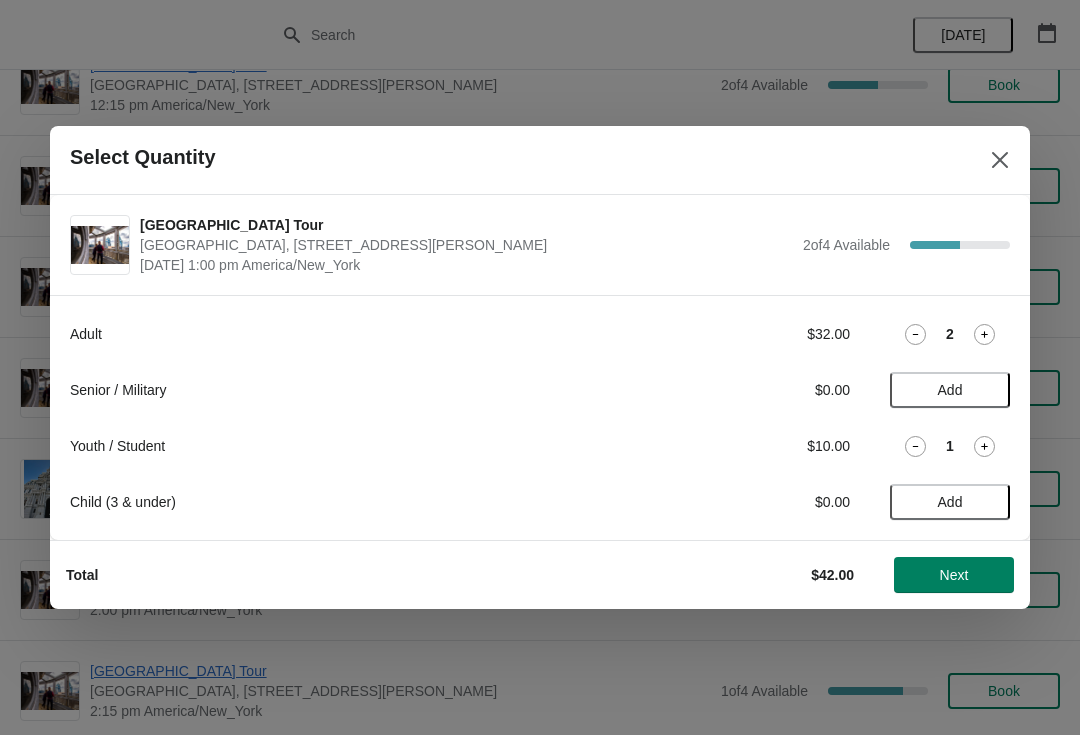 click 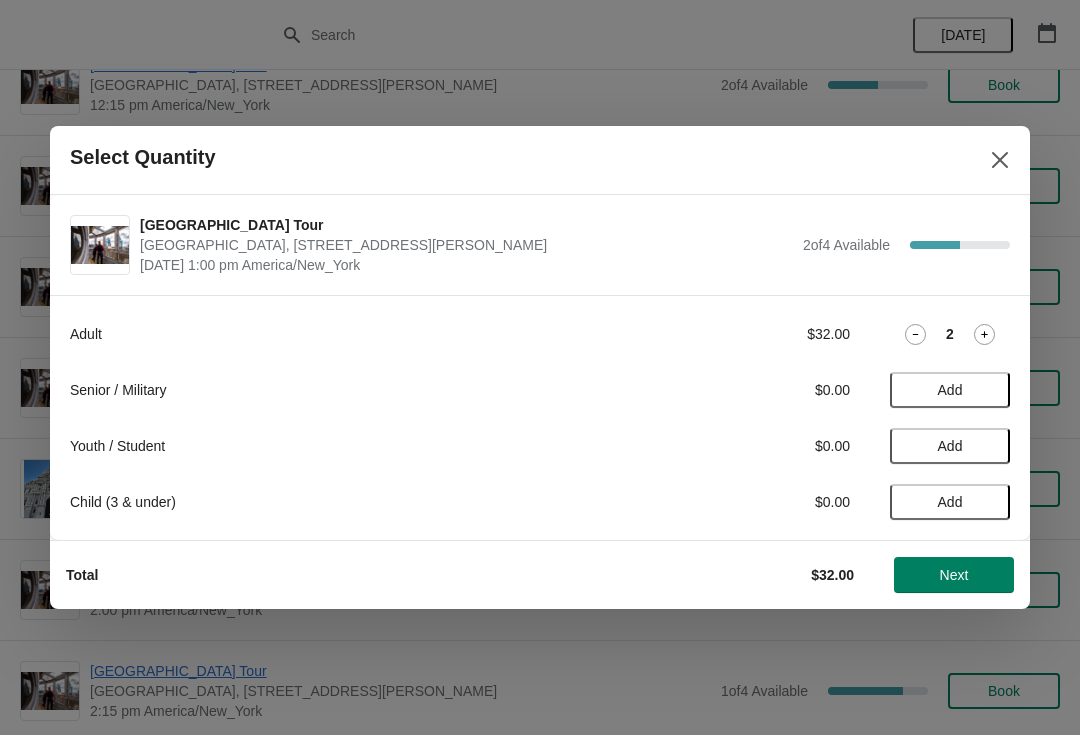 click on "Next" at bounding box center [954, 575] 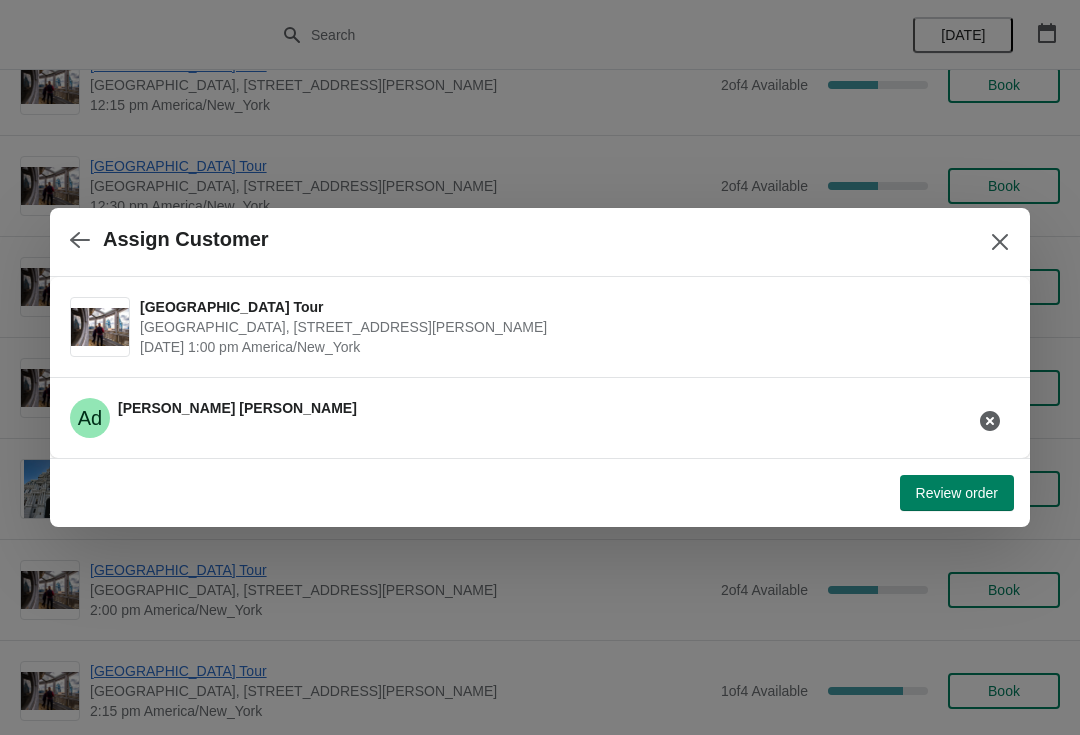 click on "Review order" at bounding box center [957, 493] 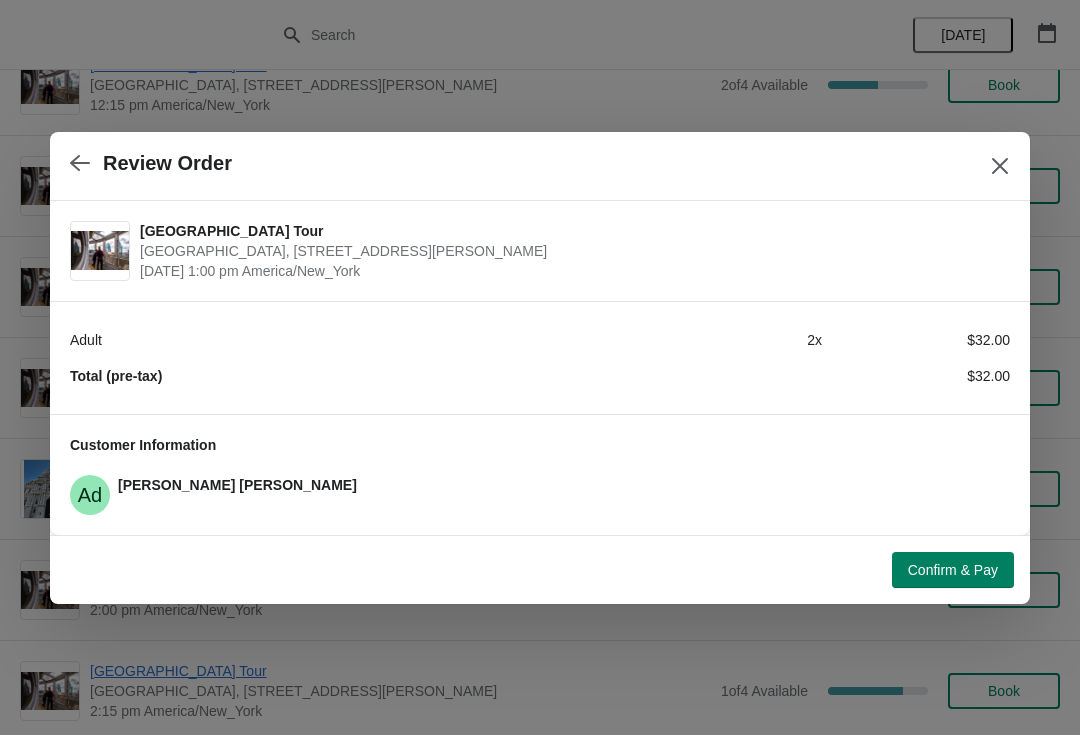 click on "Confirm & Pay" at bounding box center (953, 570) 